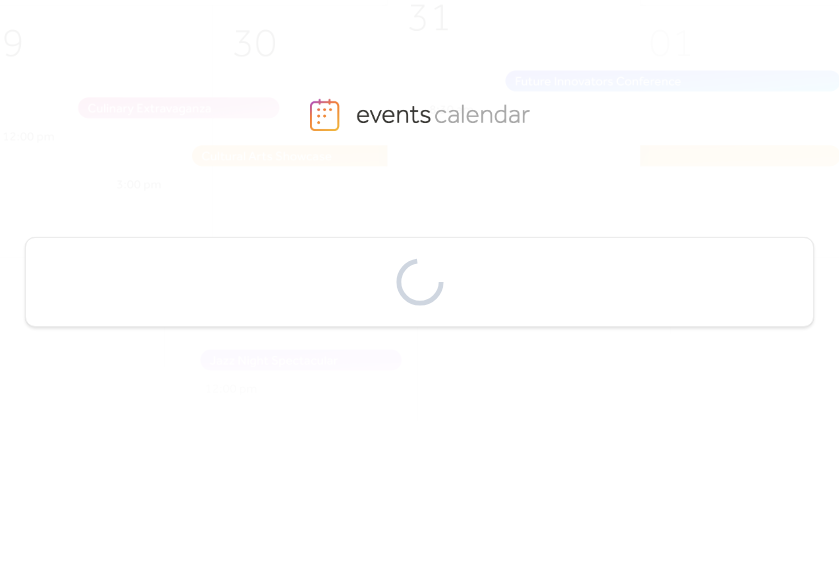 scroll, scrollTop: 0, scrollLeft: 0, axis: both 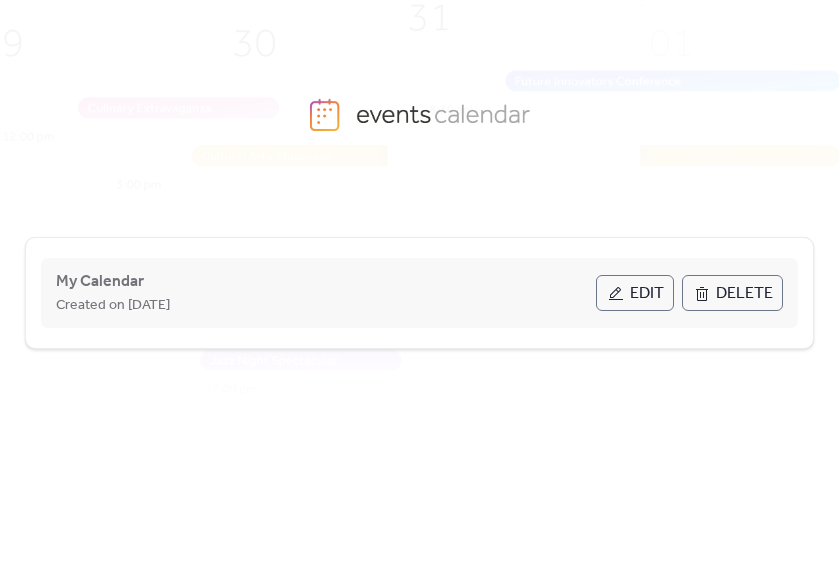 click on "Edit" at bounding box center (635, 293) 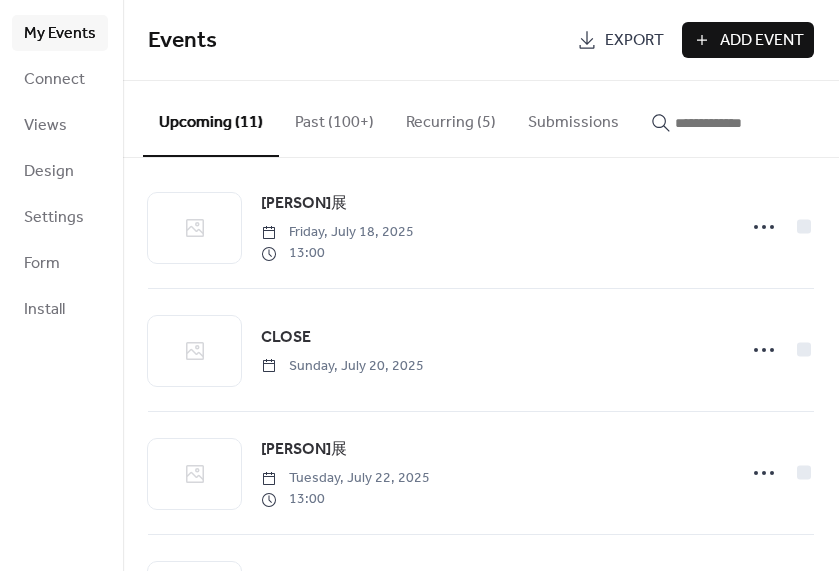 scroll, scrollTop: 4, scrollLeft: 0, axis: vertical 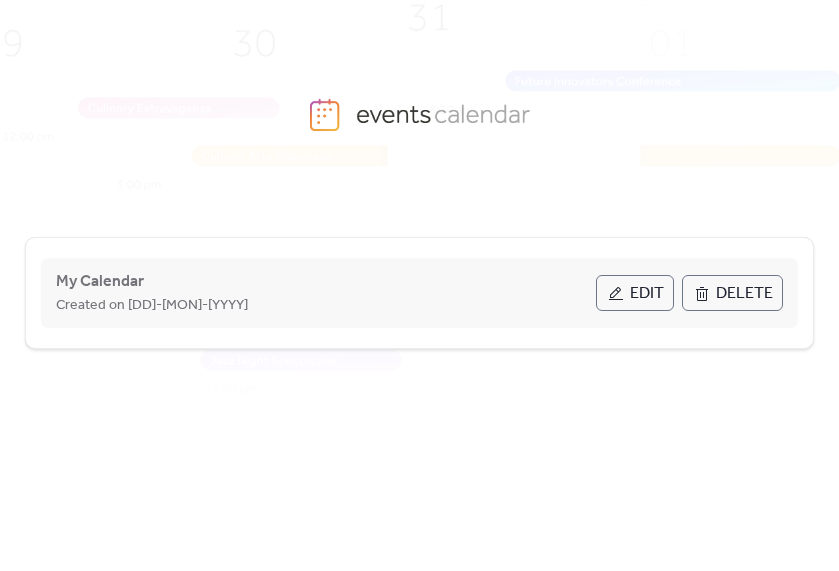 click on "Edit" at bounding box center (647, 294) 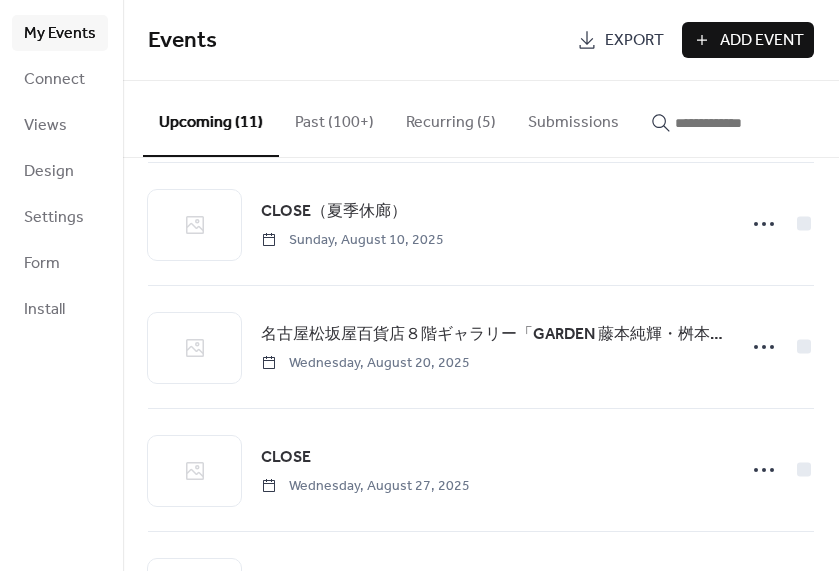 scroll, scrollTop: 875, scrollLeft: 0, axis: vertical 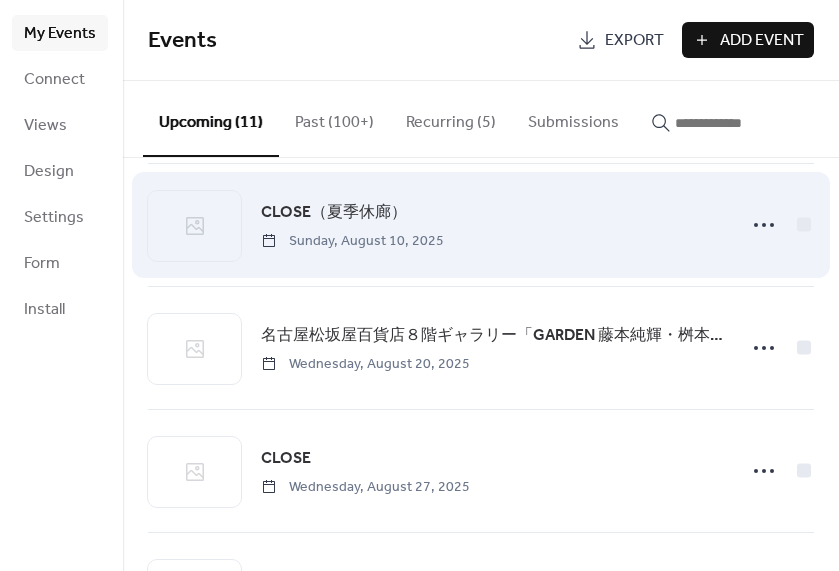 click on "[DAY_OF_WEEK], [MONTH] [DAY], [YEAR]" at bounding box center (481, 225) 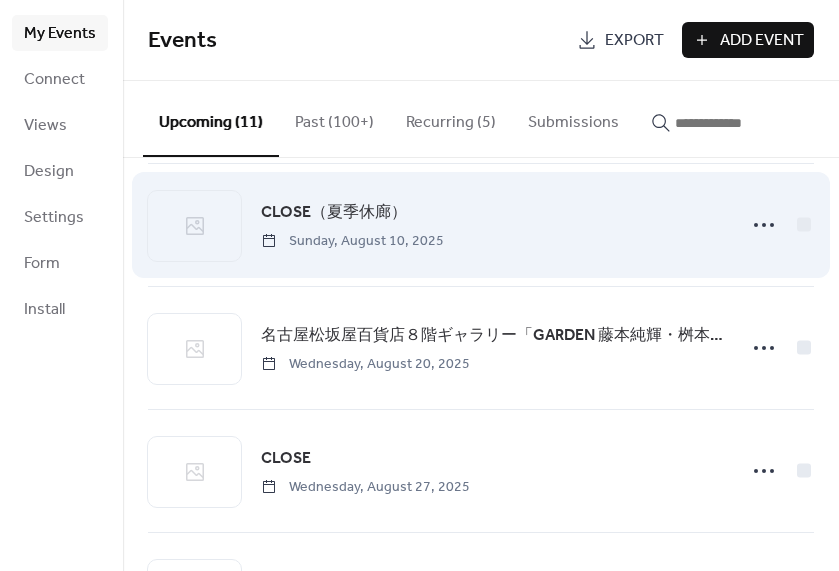 click on "CLOSE（夏季休廊）" at bounding box center (334, 213) 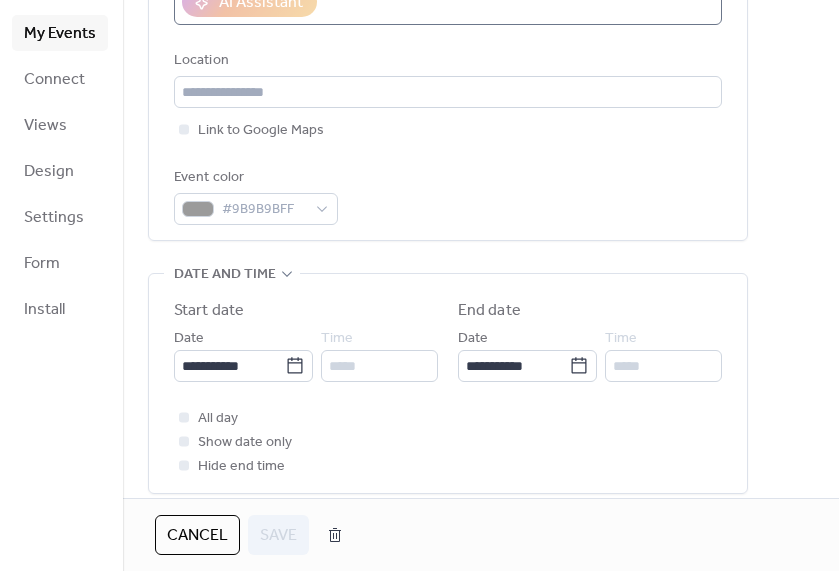 scroll, scrollTop: 411, scrollLeft: 0, axis: vertical 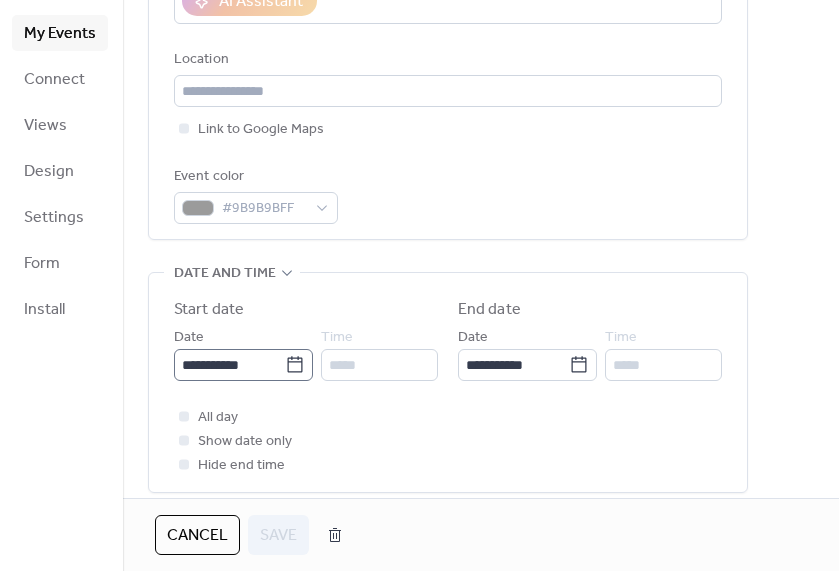 click 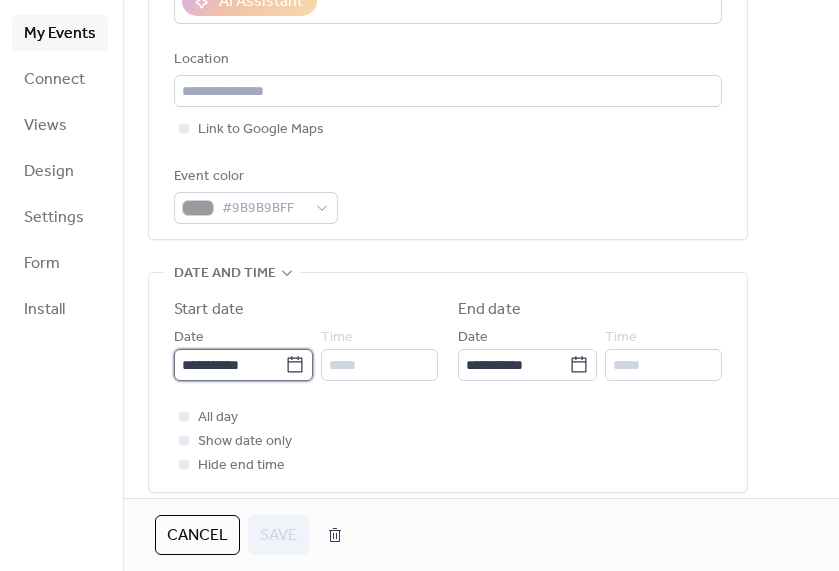 click on "**********" at bounding box center [229, 365] 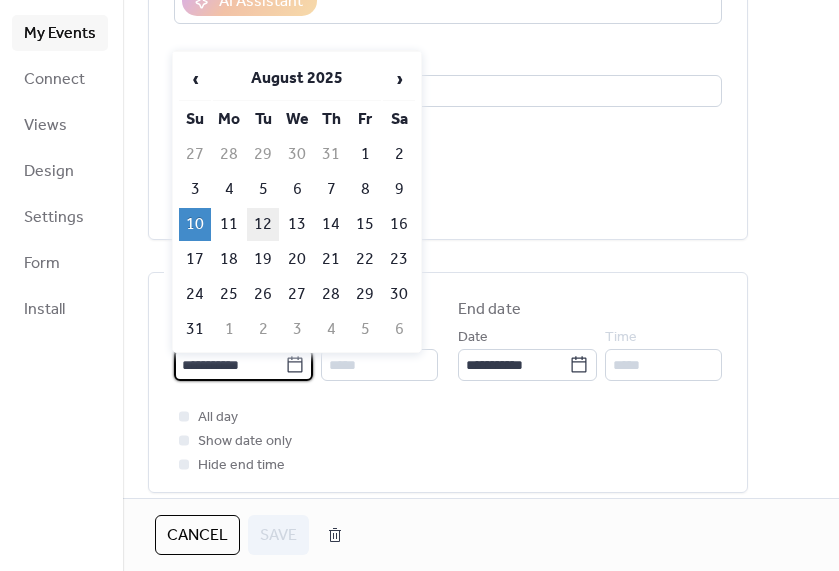 click on "12" at bounding box center [263, 224] 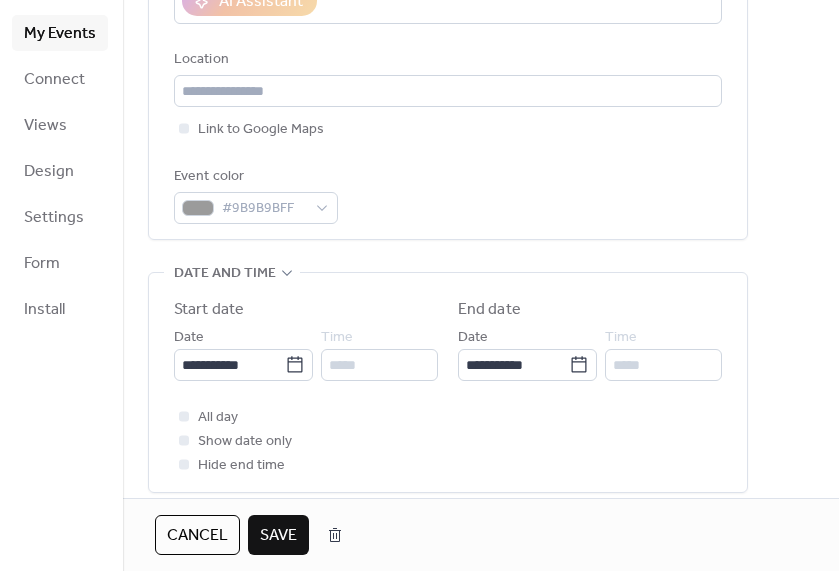 click on "Save" at bounding box center (278, 536) 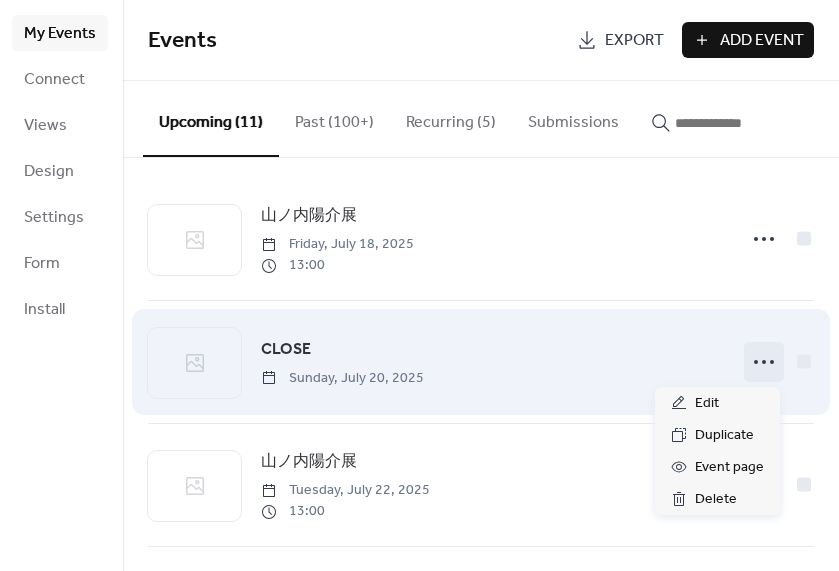 click 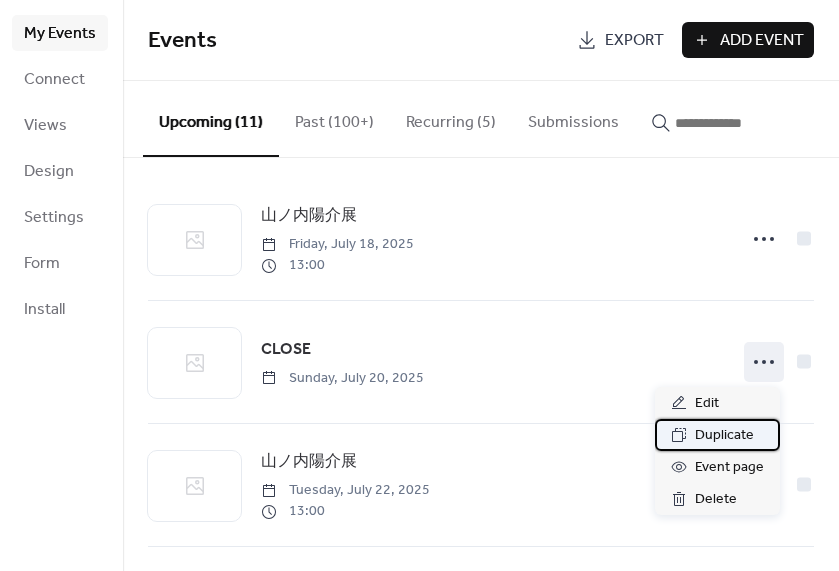 click on "Duplicate" at bounding box center (724, 436) 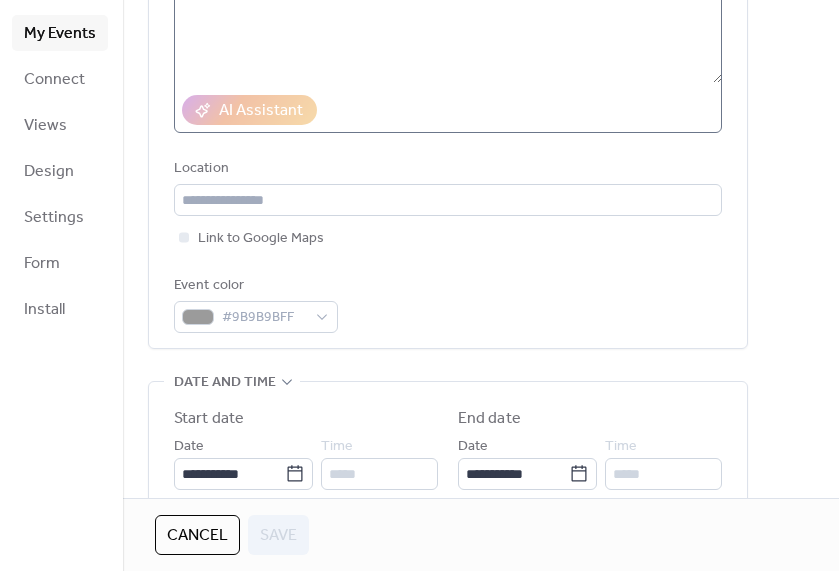 scroll, scrollTop: 356, scrollLeft: 0, axis: vertical 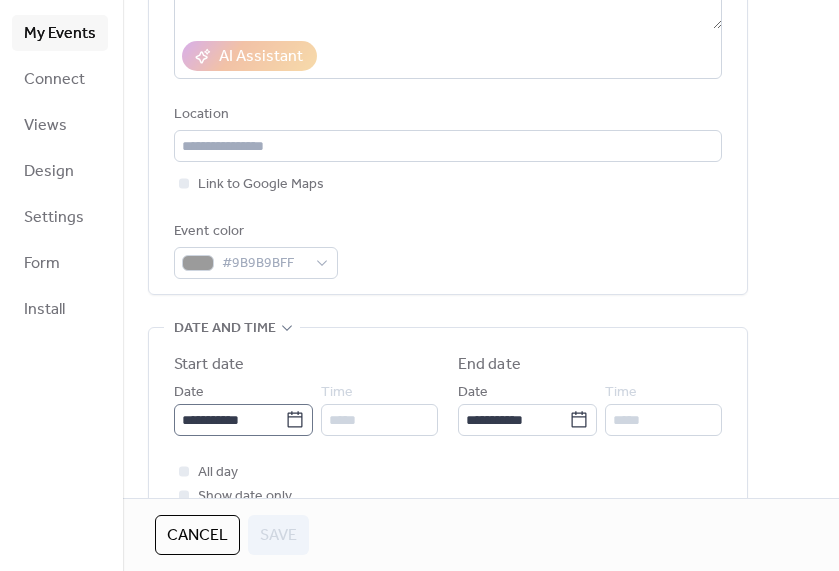 click 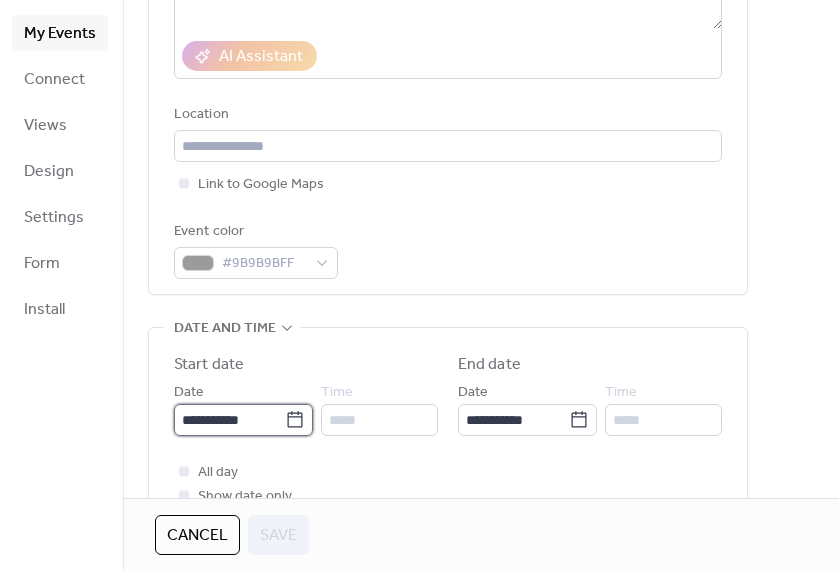 click on "**********" at bounding box center [229, 420] 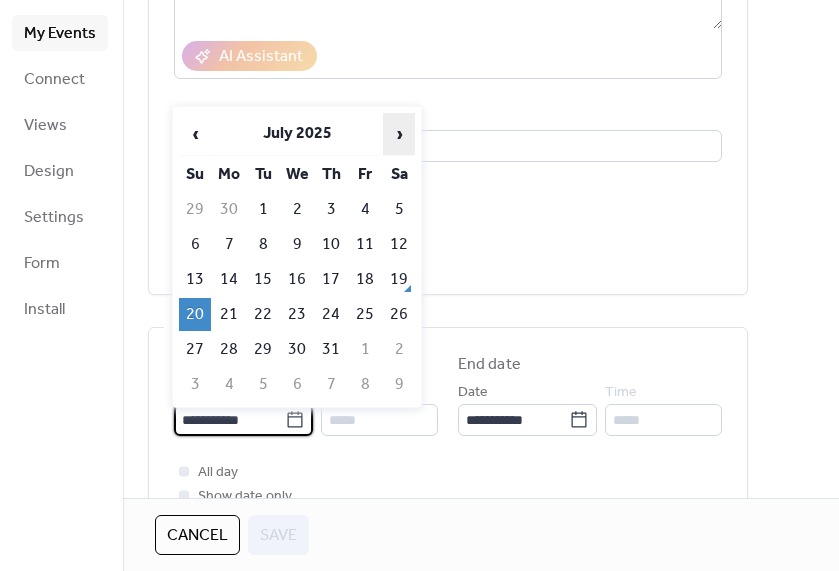 click on "›" at bounding box center [399, 134] 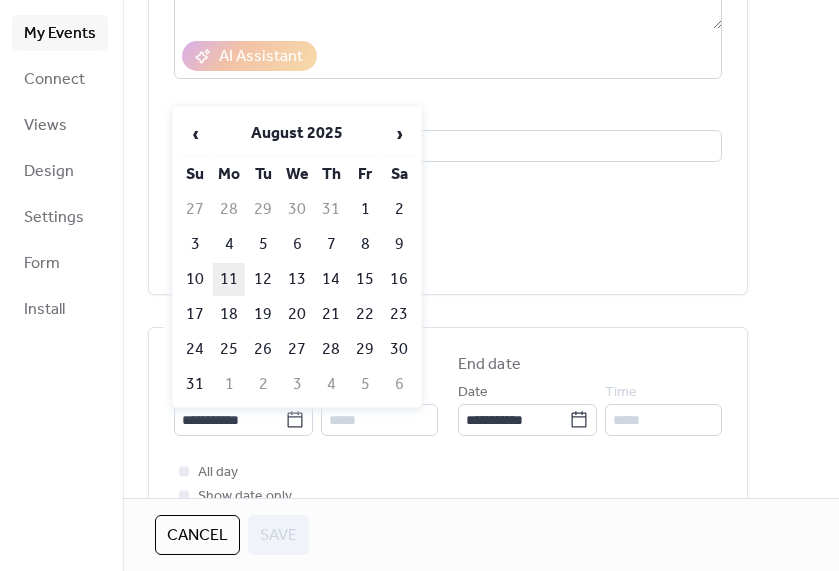 click on "11" at bounding box center (229, 279) 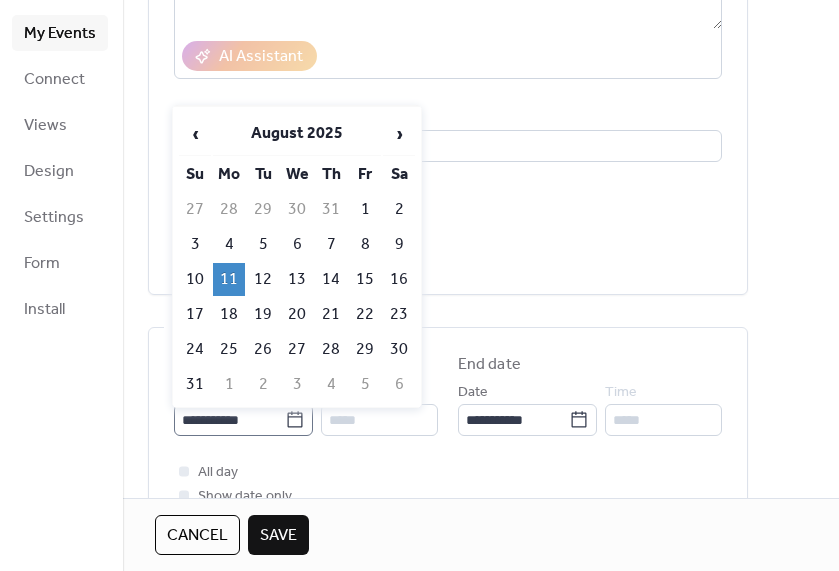click 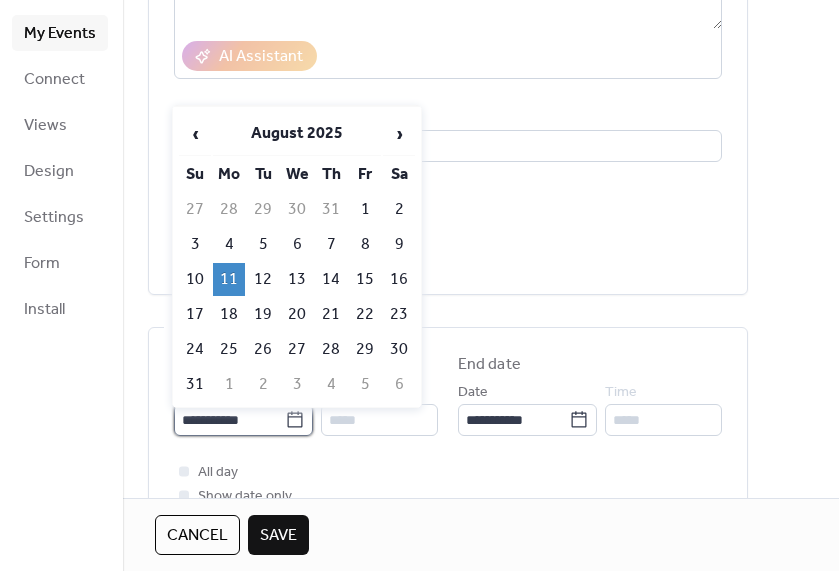 click on "**********" at bounding box center (229, 420) 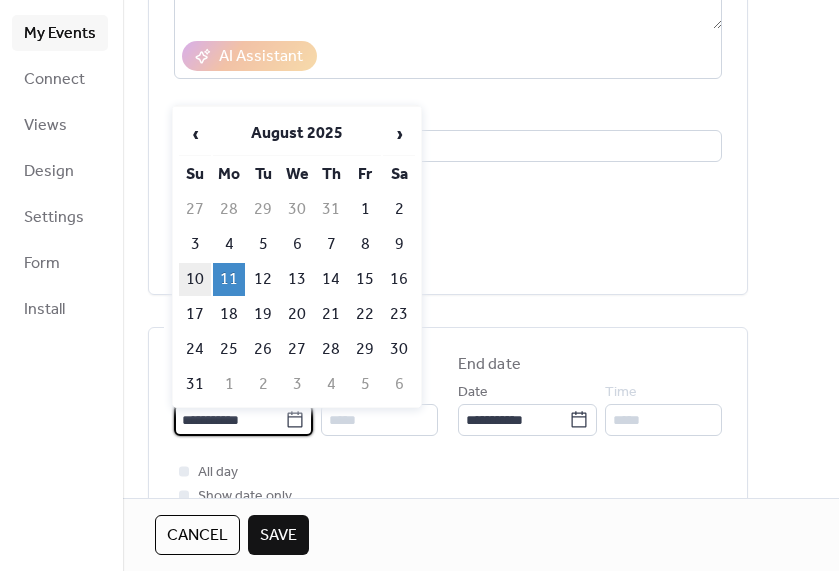 click on "10" at bounding box center (195, 279) 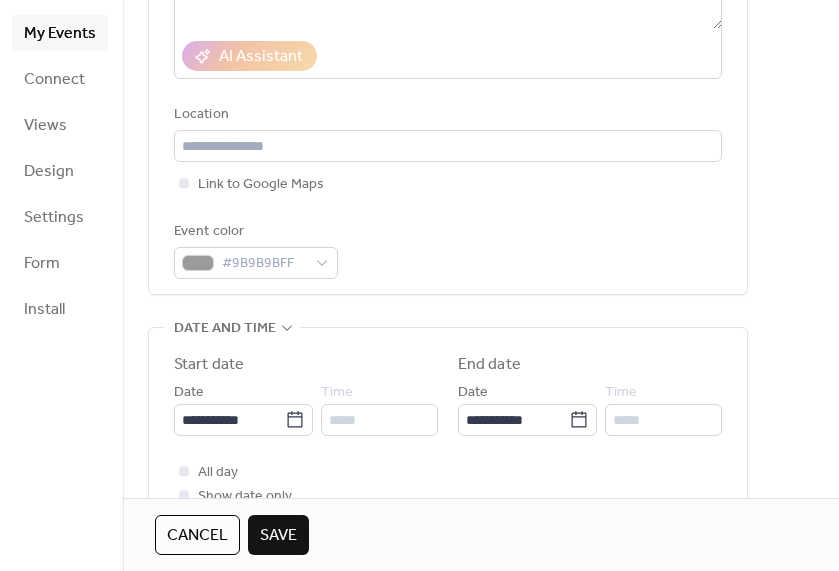 click on "Save" at bounding box center [278, 536] 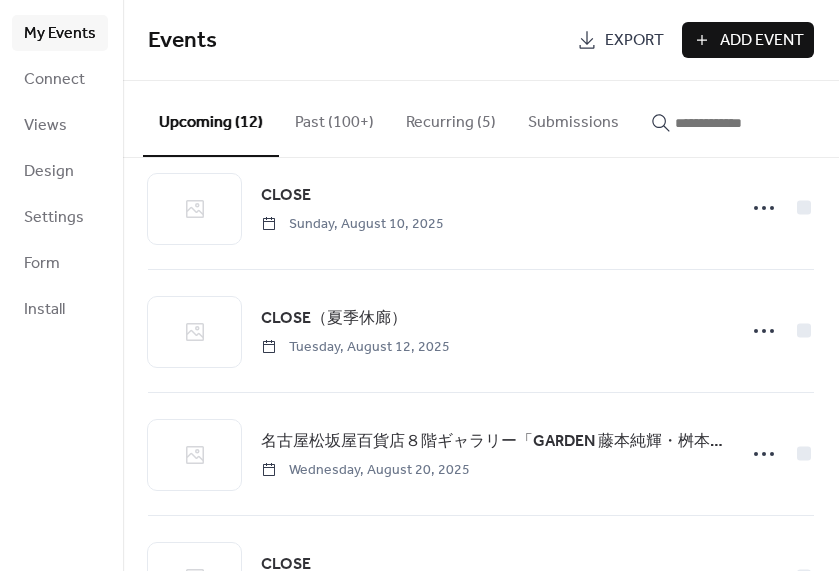 scroll, scrollTop: 896, scrollLeft: 0, axis: vertical 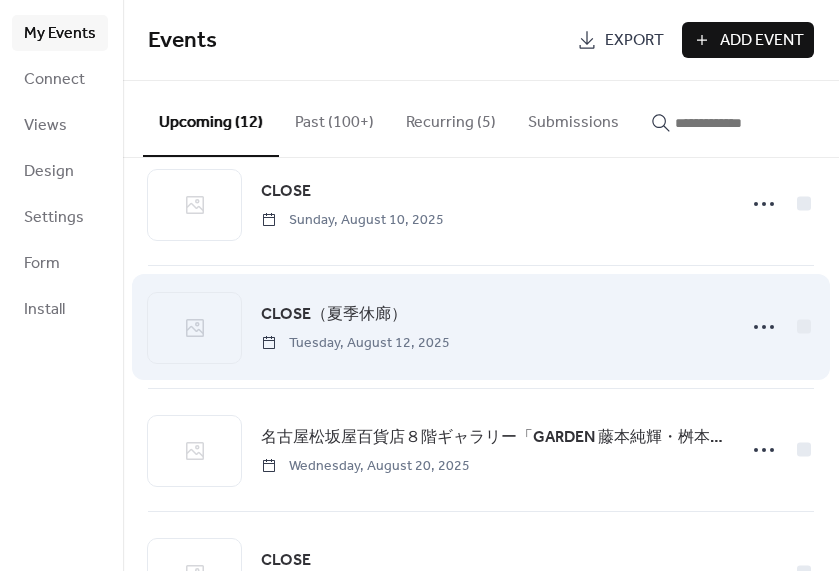 click on "CLOSE（夏季休廊）" at bounding box center [334, 315] 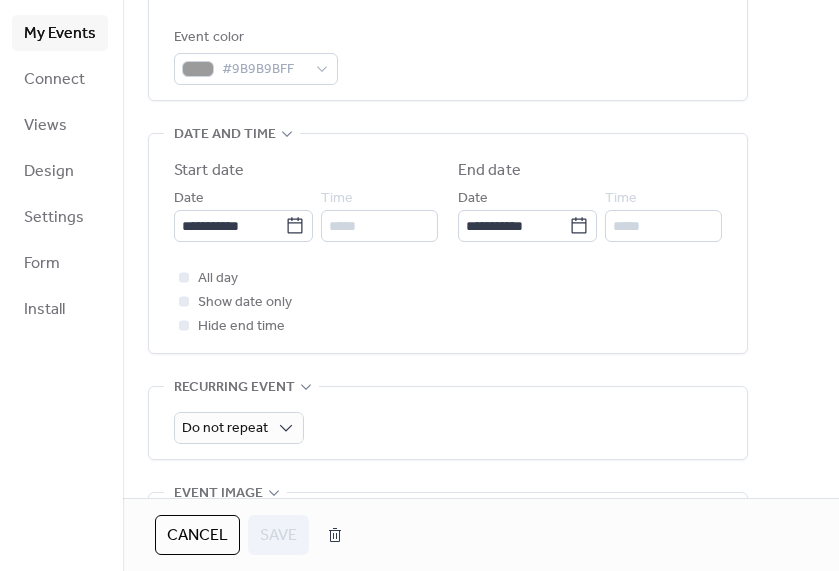 scroll, scrollTop: 552, scrollLeft: 0, axis: vertical 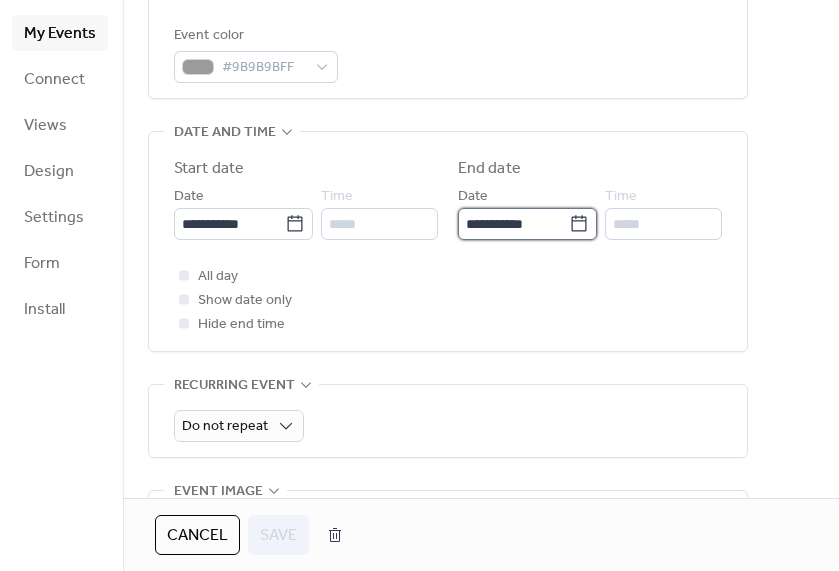 click on "**********" at bounding box center (513, 224) 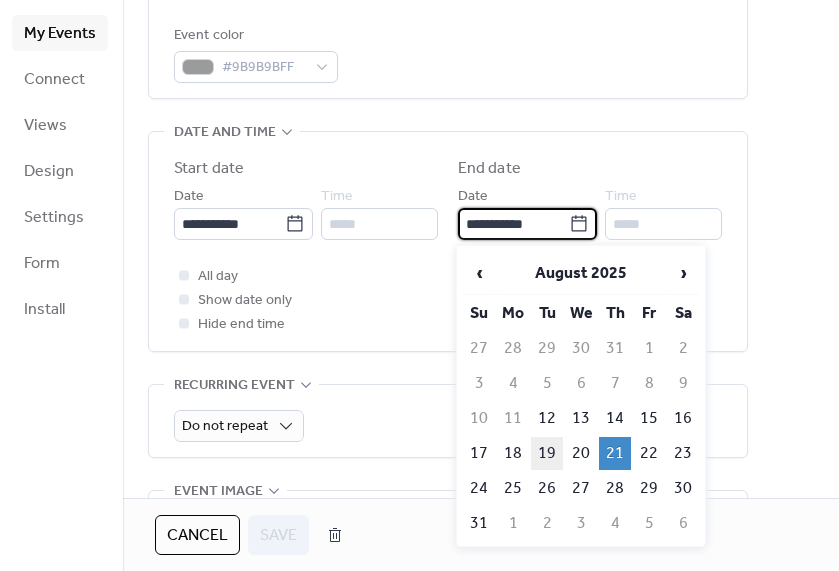 click on "19" at bounding box center (547, 453) 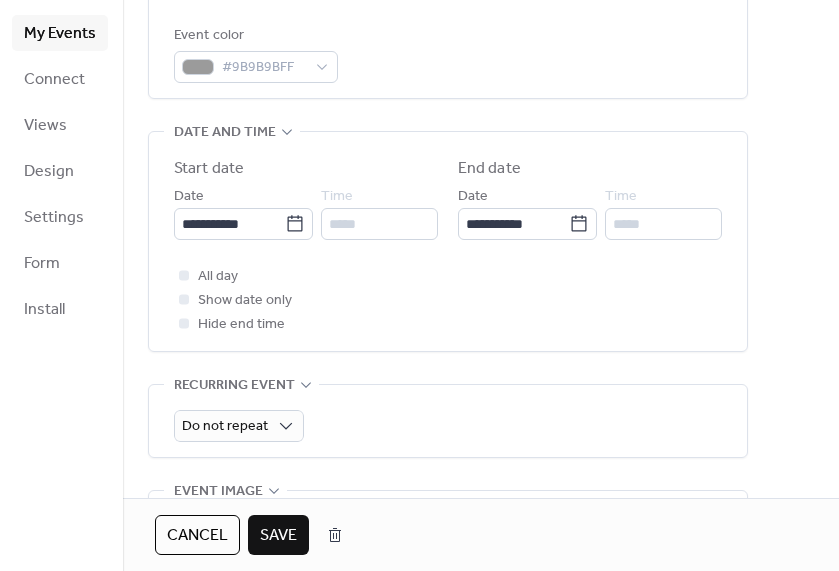 click on "Save" at bounding box center [278, 536] 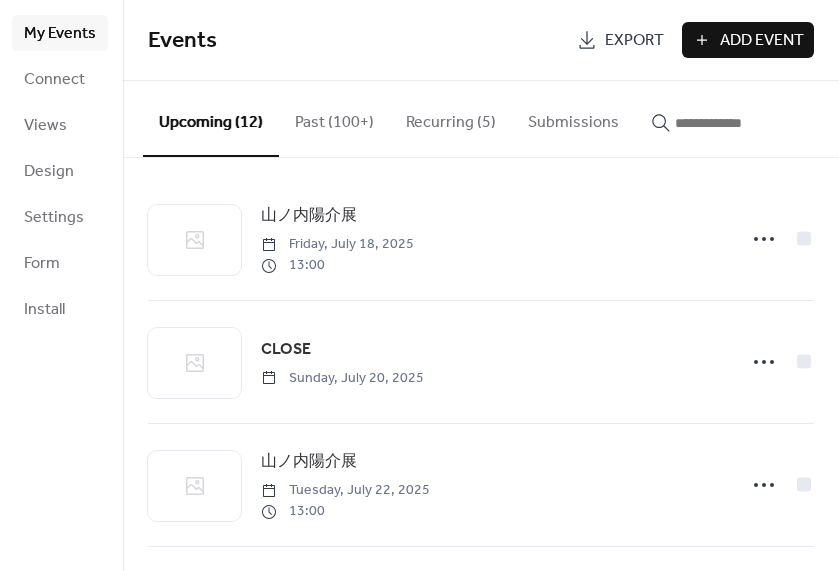 click on "Add Event" at bounding box center [762, 41] 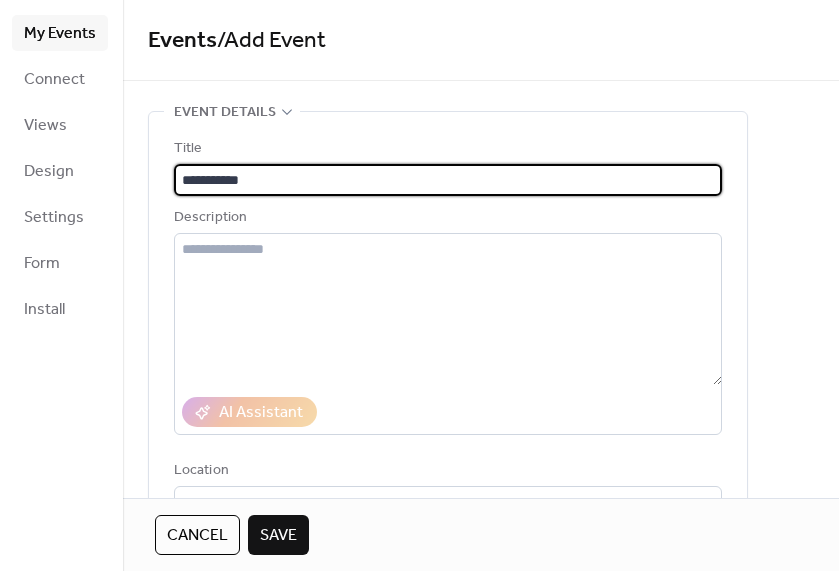 type on "**********" 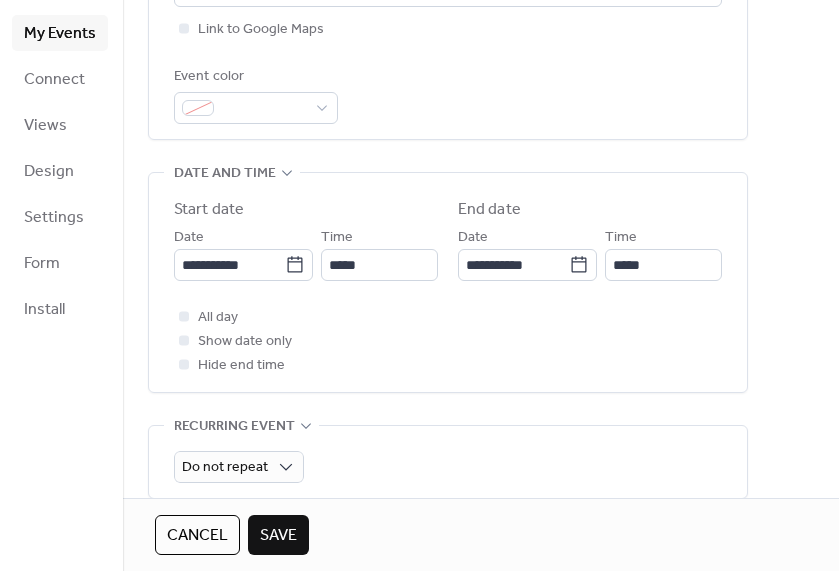 scroll, scrollTop: 512, scrollLeft: 0, axis: vertical 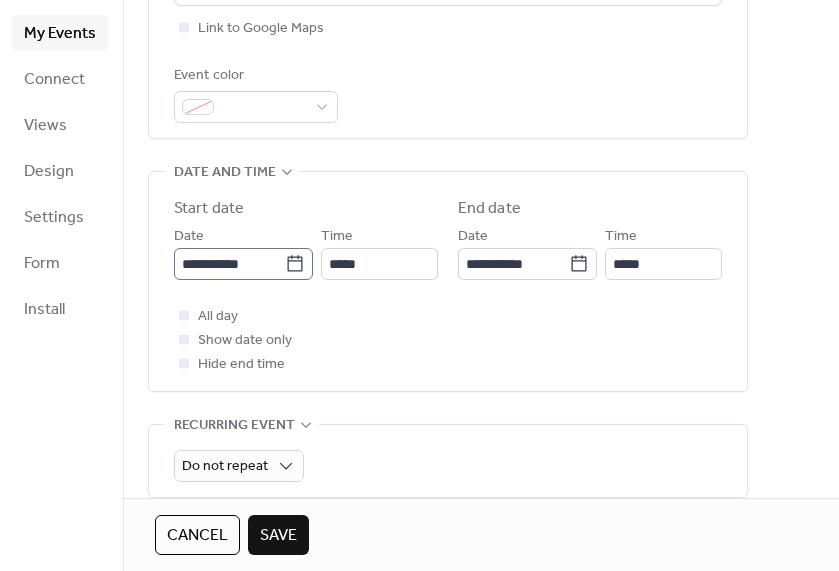 click 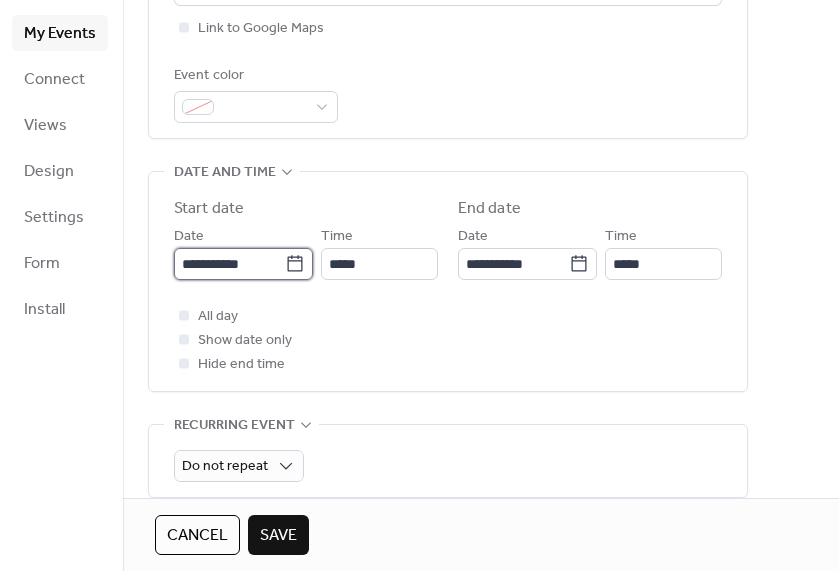 click on "**********" at bounding box center [229, 264] 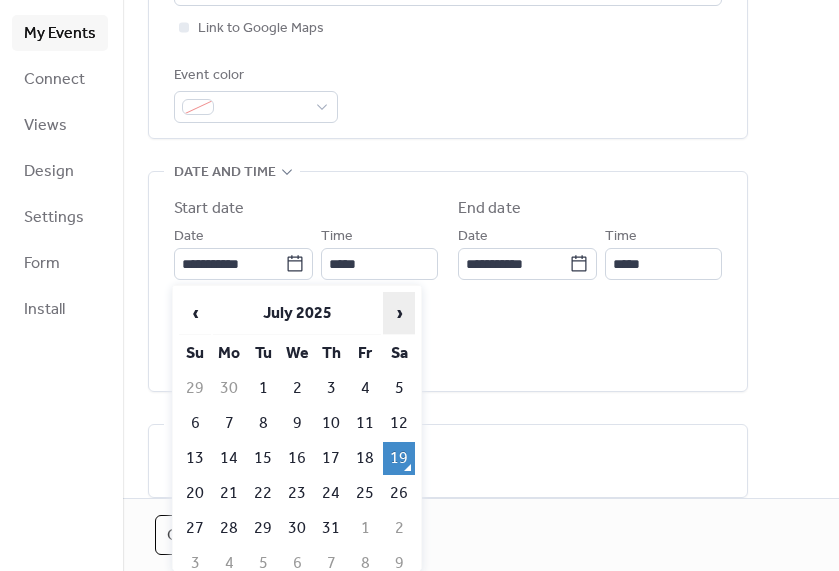 click on "›" at bounding box center (399, 313) 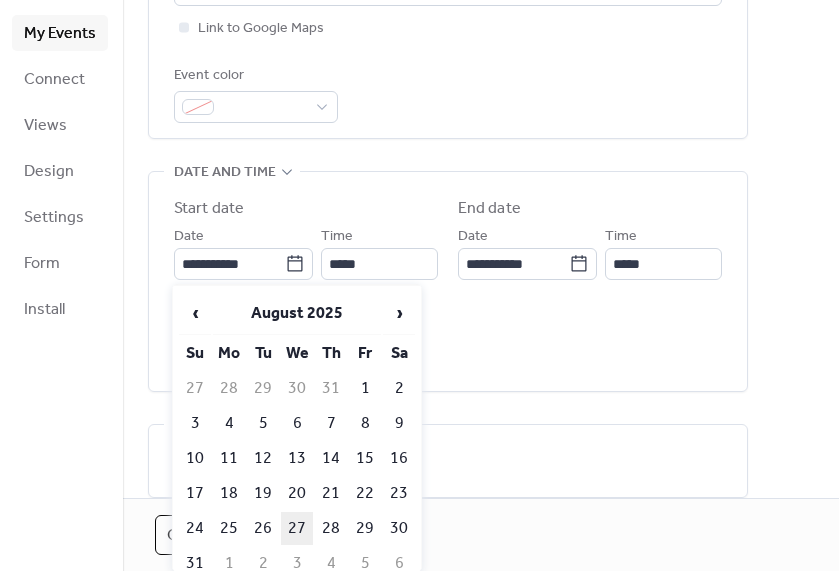 click on "27" at bounding box center [297, 528] 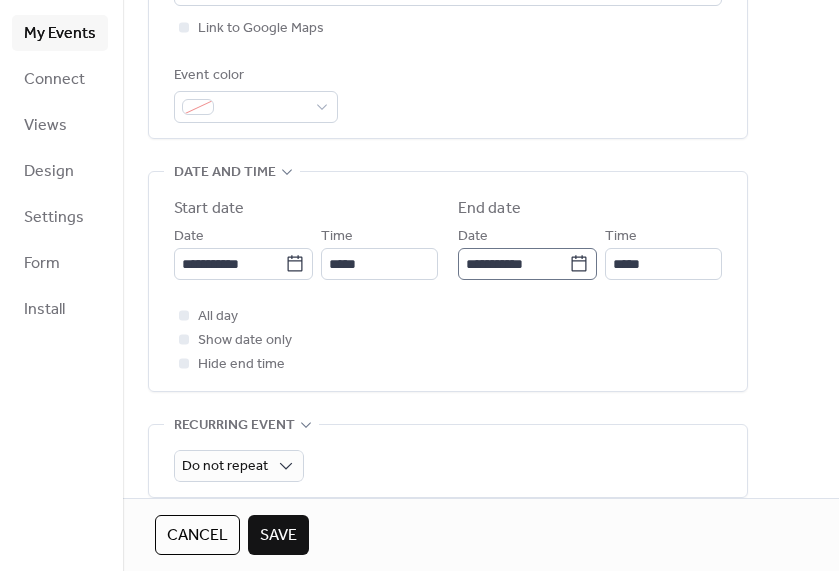 click 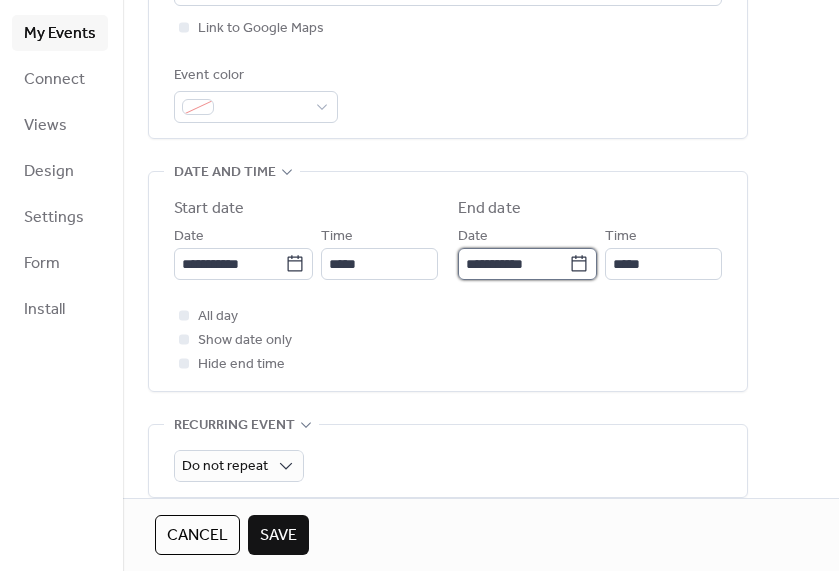 click on "**********" at bounding box center [513, 264] 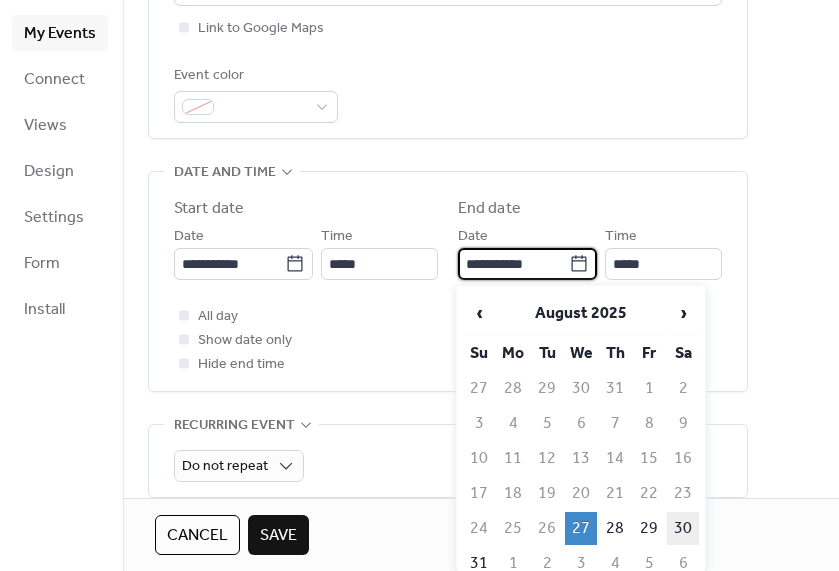 click on "30" at bounding box center (683, 528) 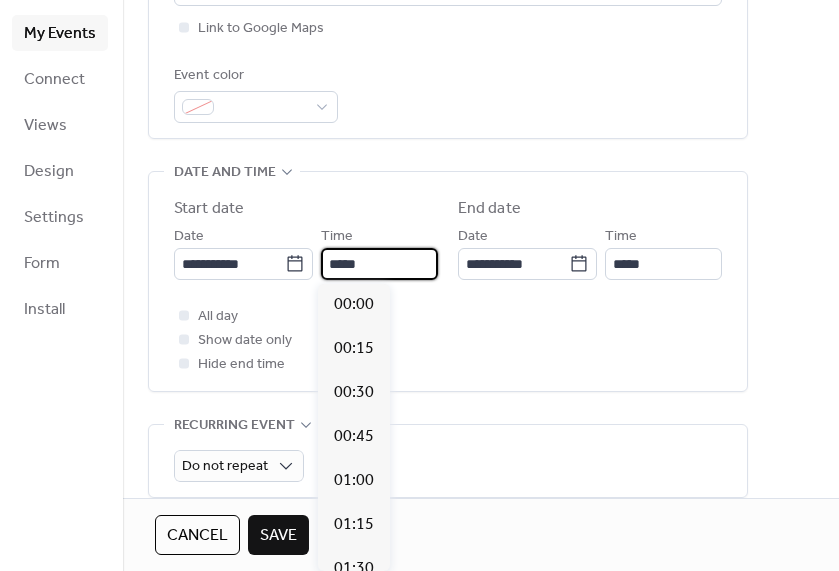 click on "*****" at bounding box center (379, 264) 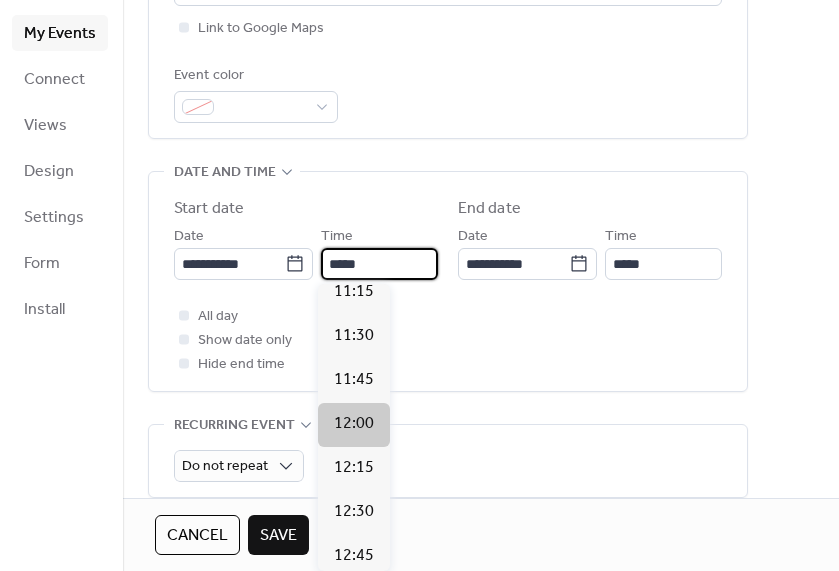 scroll, scrollTop: 1992, scrollLeft: 0, axis: vertical 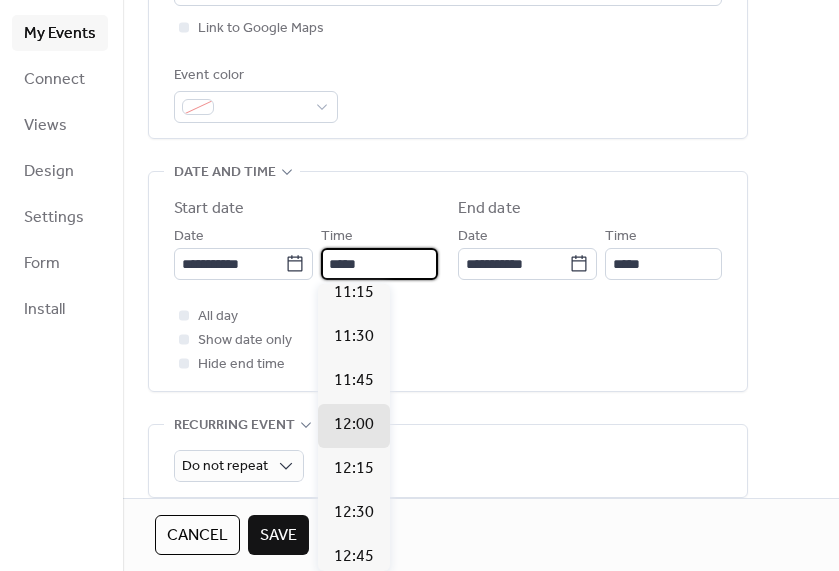 click on "11:00" at bounding box center [354, 249] 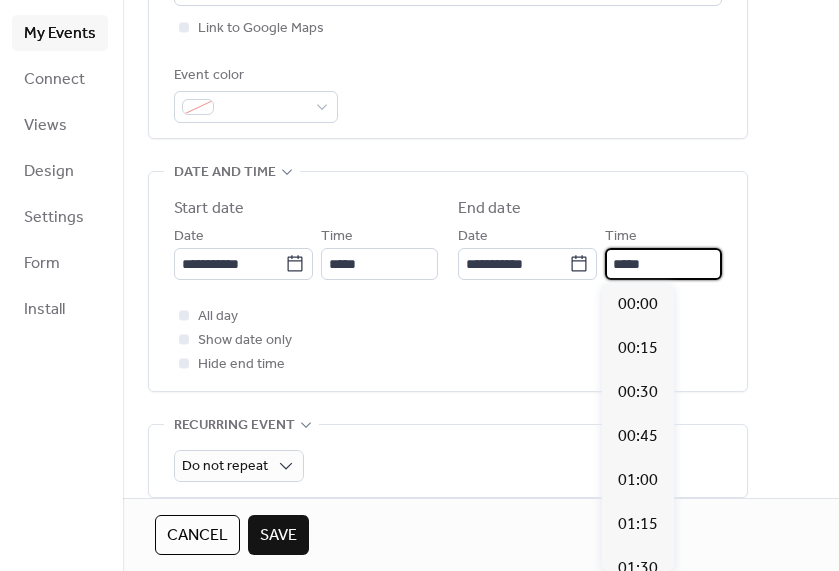 click on "*****" at bounding box center [663, 264] 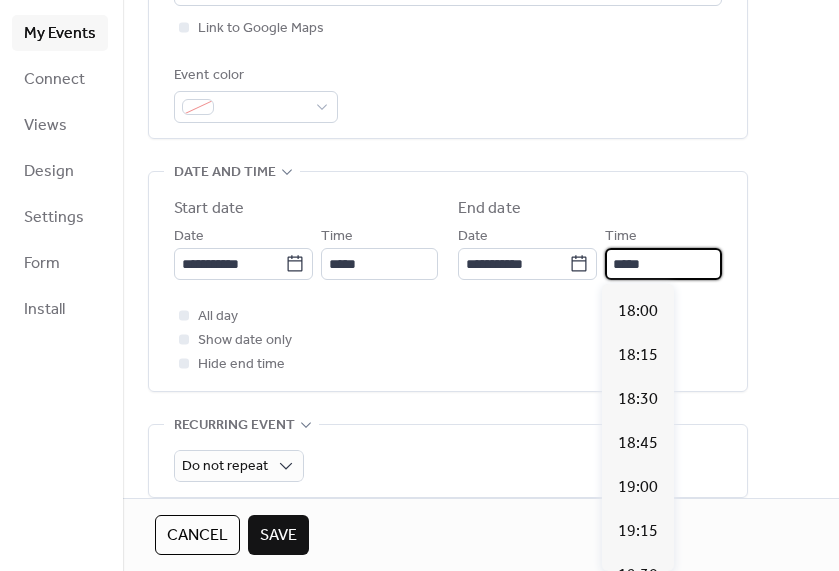 scroll, scrollTop: 3163, scrollLeft: 0, axis: vertical 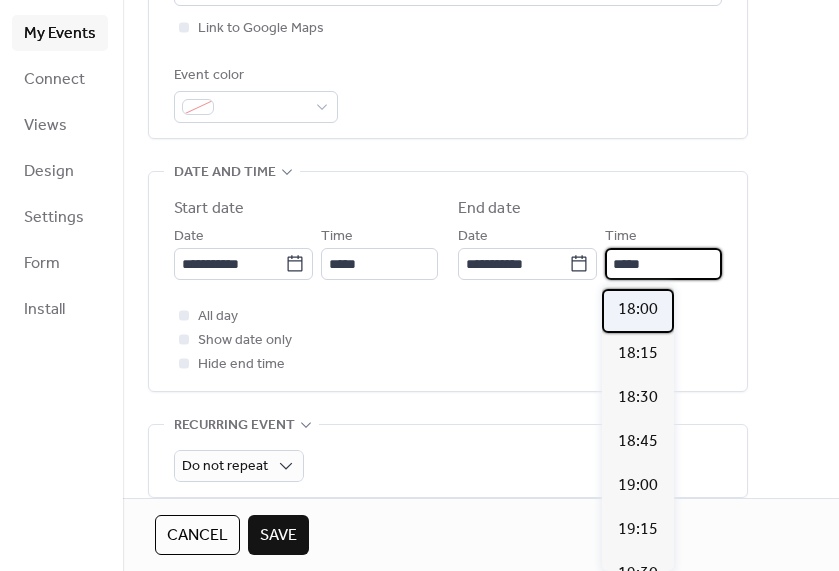 click on "18:00" at bounding box center (638, 310) 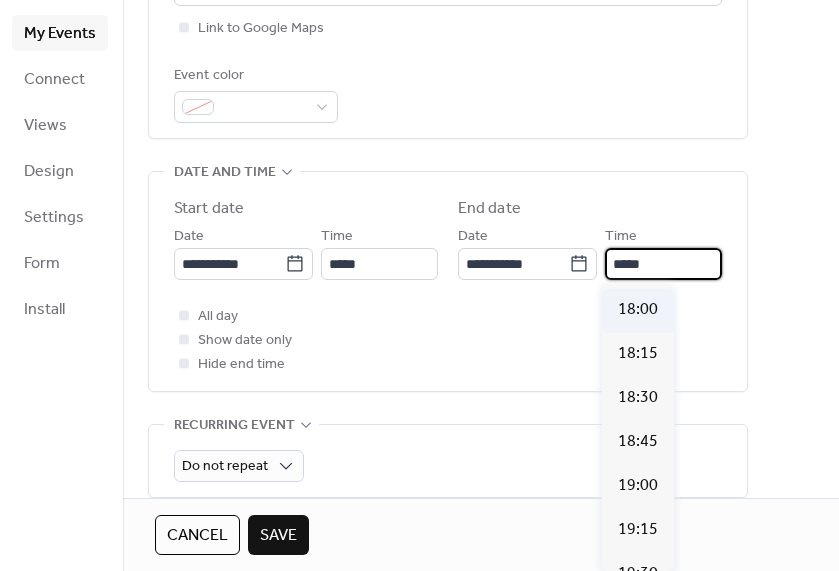 type on "*****" 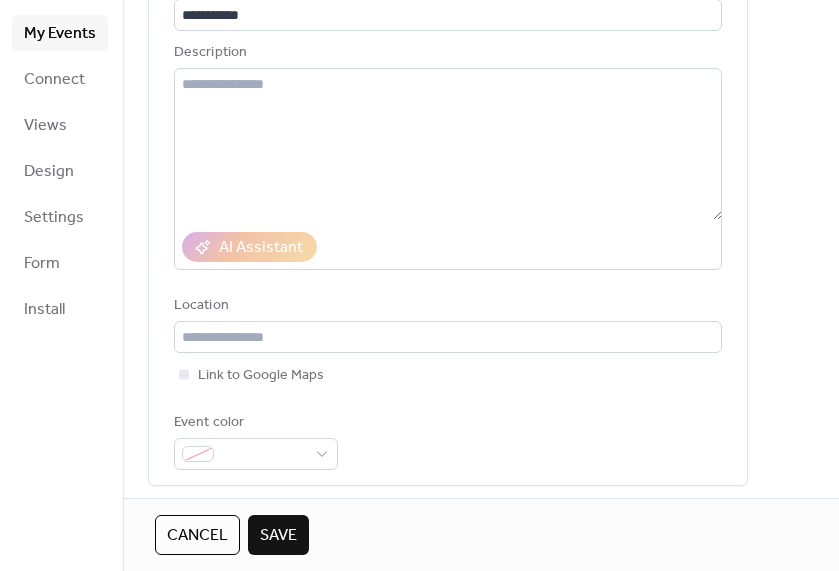 scroll, scrollTop: 157, scrollLeft: 0, axis: vertical 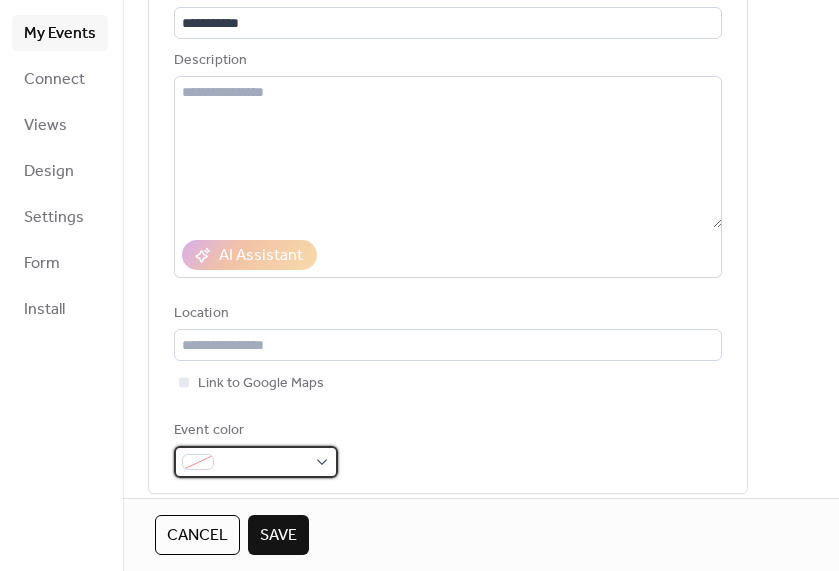 click at bounding box center [256, 462] 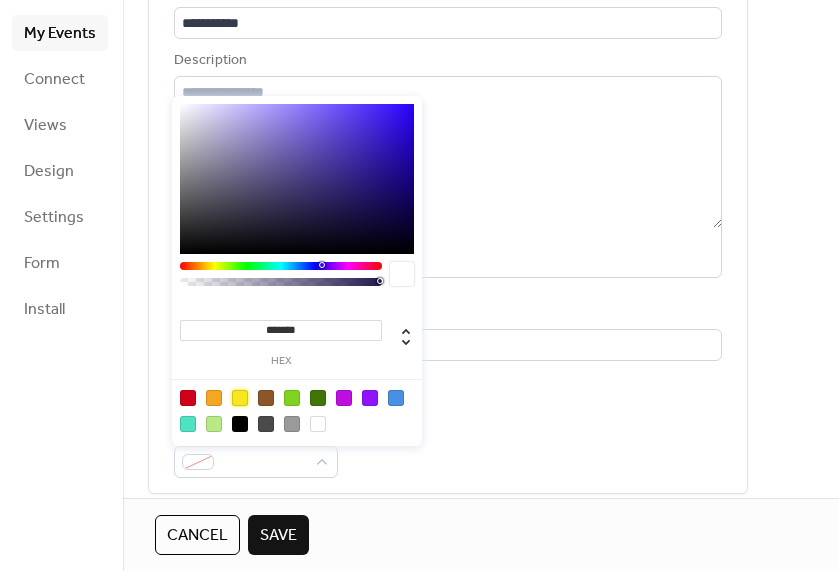 click at bounding box center (240, 398) 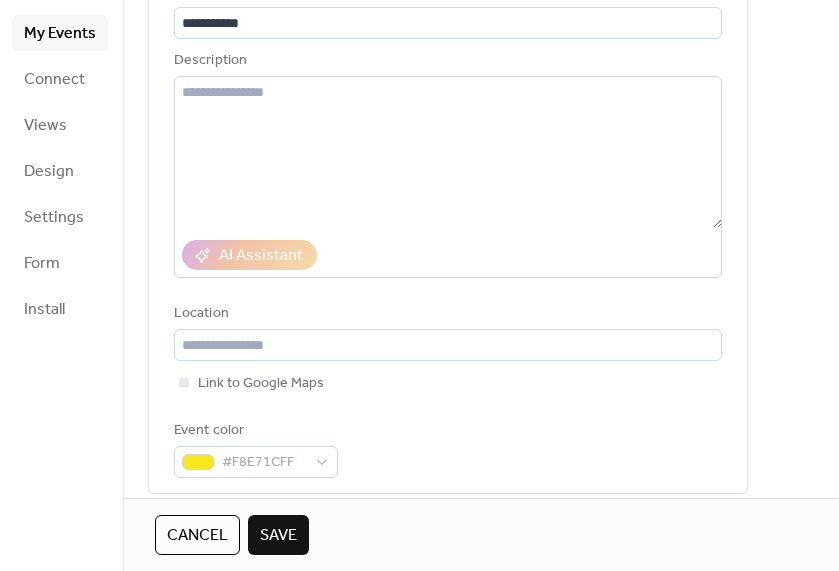 click on "Save" at bounding box center (278, 536) 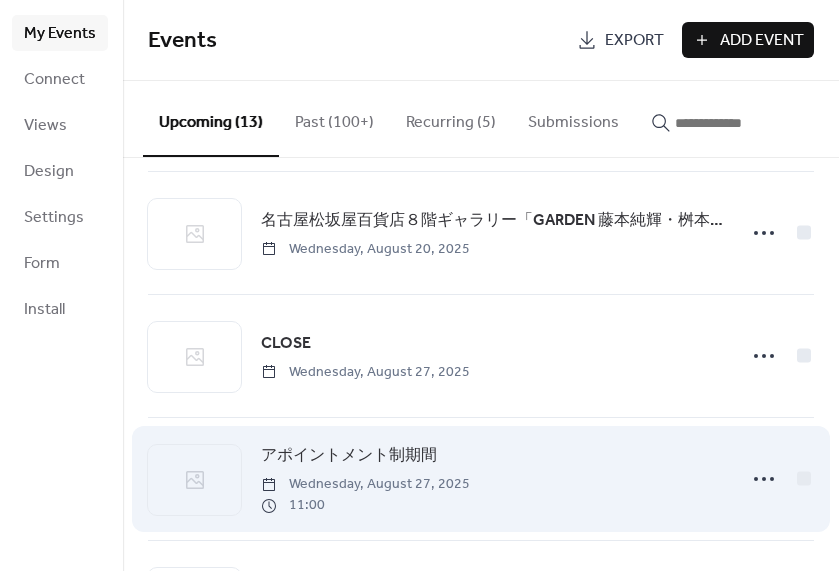 scroll, scrollTop: 1115, scrollLeft: 0, axis: vertical 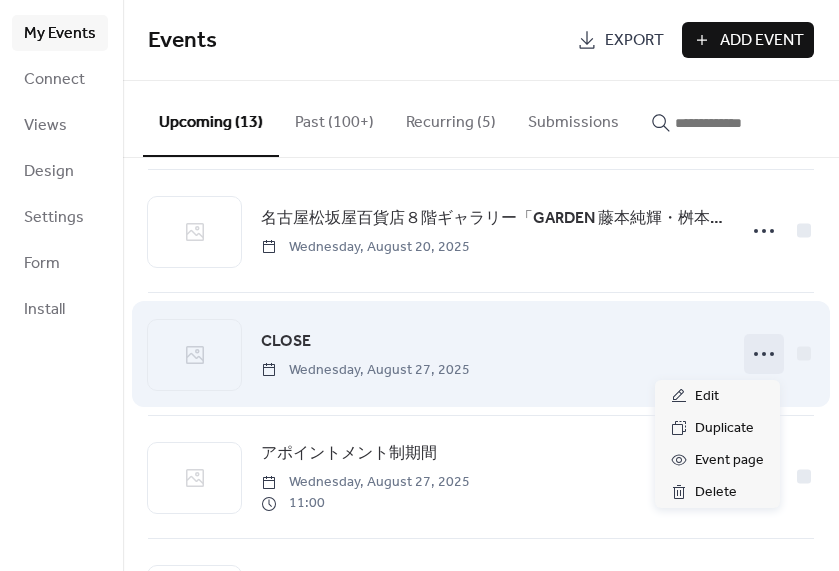 click 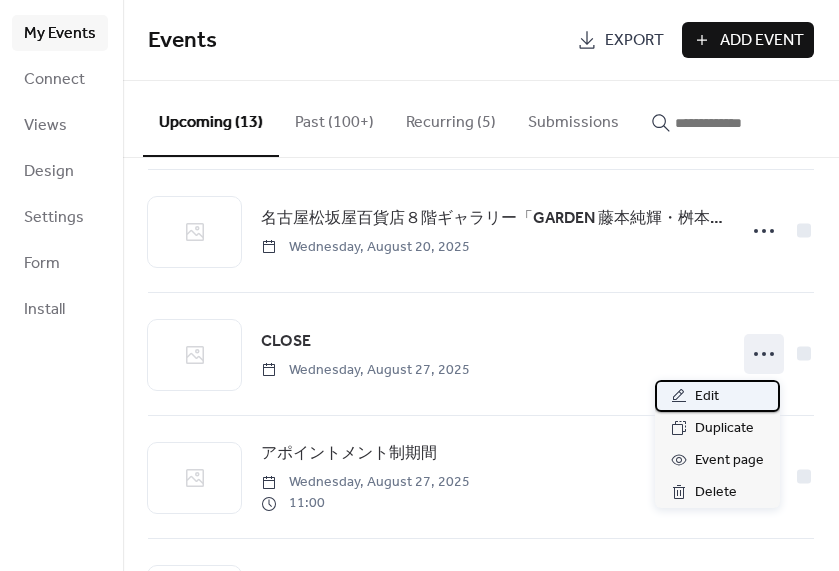 click on "Edit" at bounding box center [717, 396] 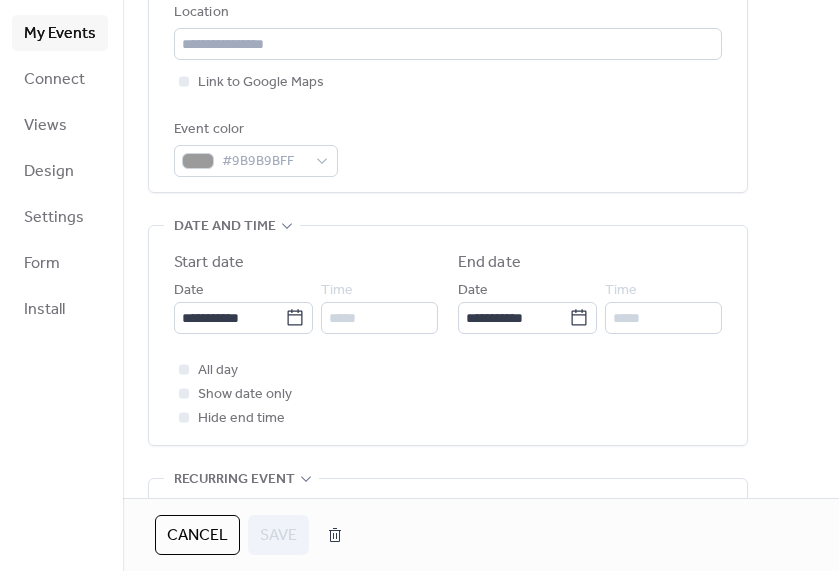scroll, scrollTop: 459, scrollLeft: 0, axis: vertical 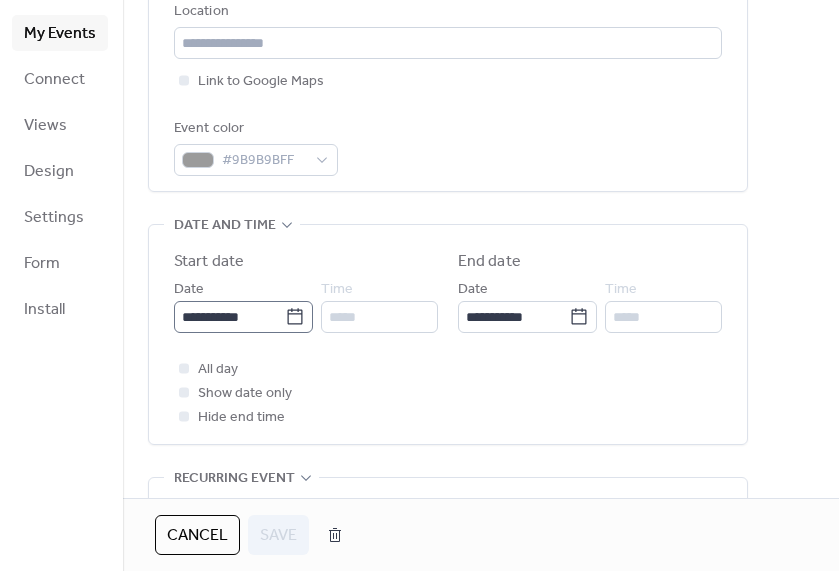 click 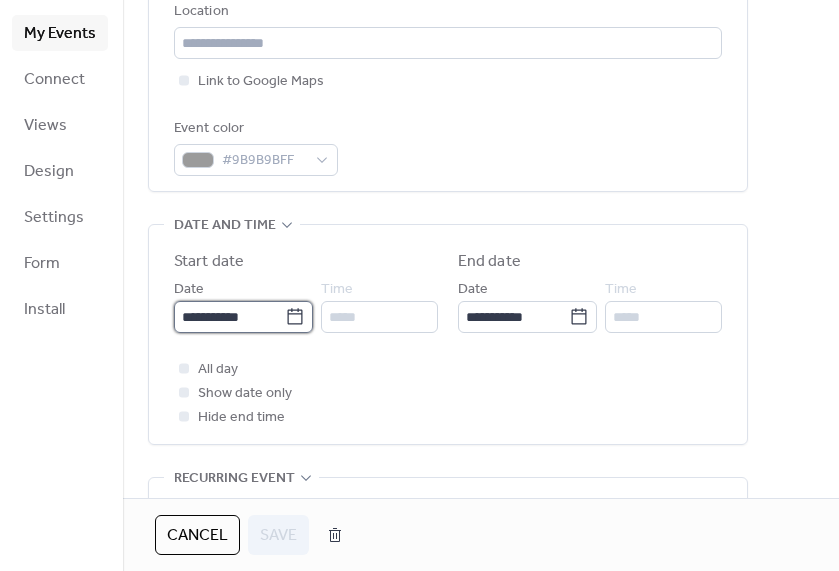 click on "**********" at bounding box center [229, 317] 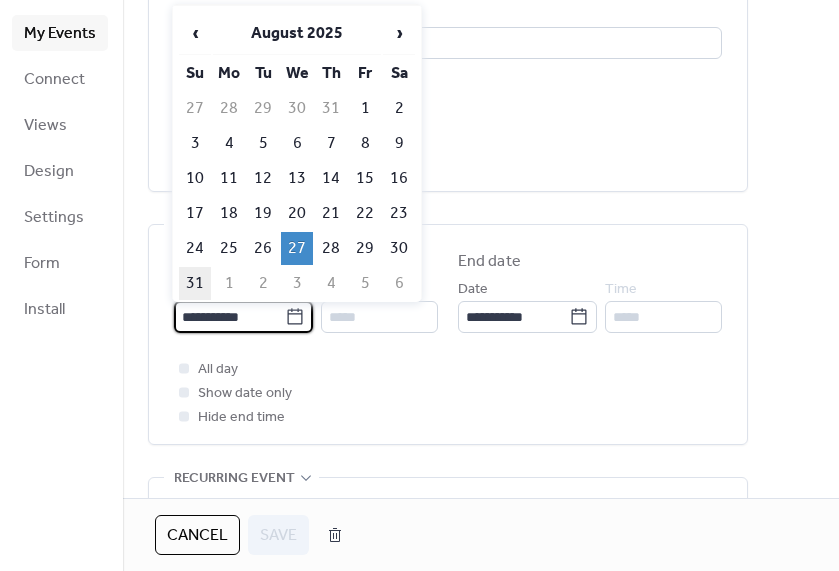click on "31" at bounding box center [195, 283] 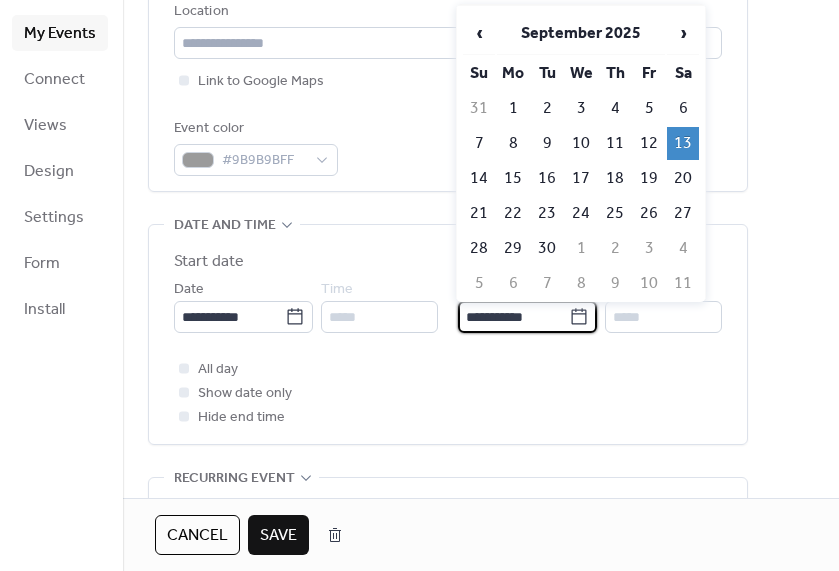 click on "**********" at bounding box center (513, 317) 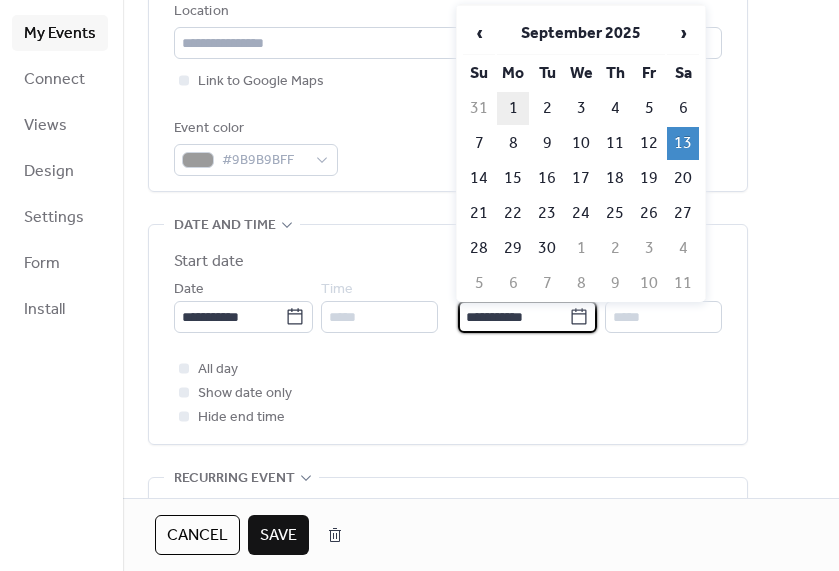 click on "1" at bounding box center [513, 108] 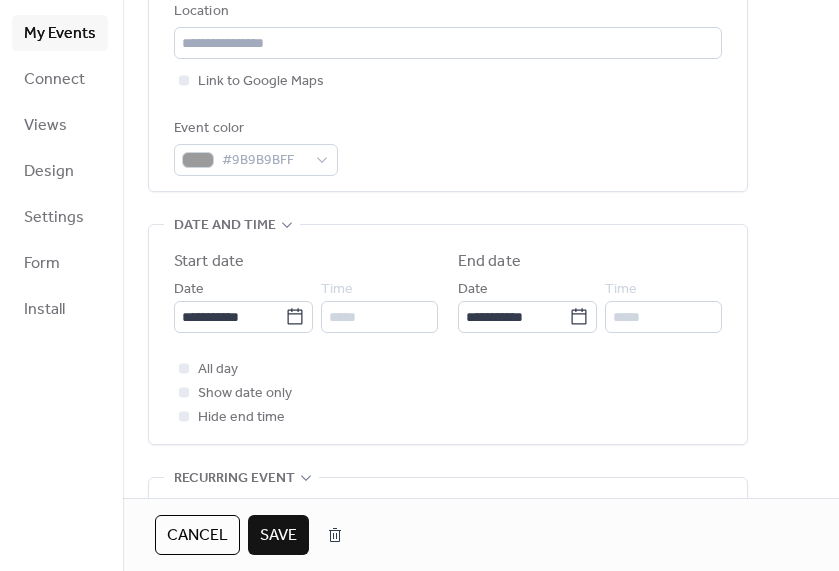 click on "Save" at bounding box center [278, 536] 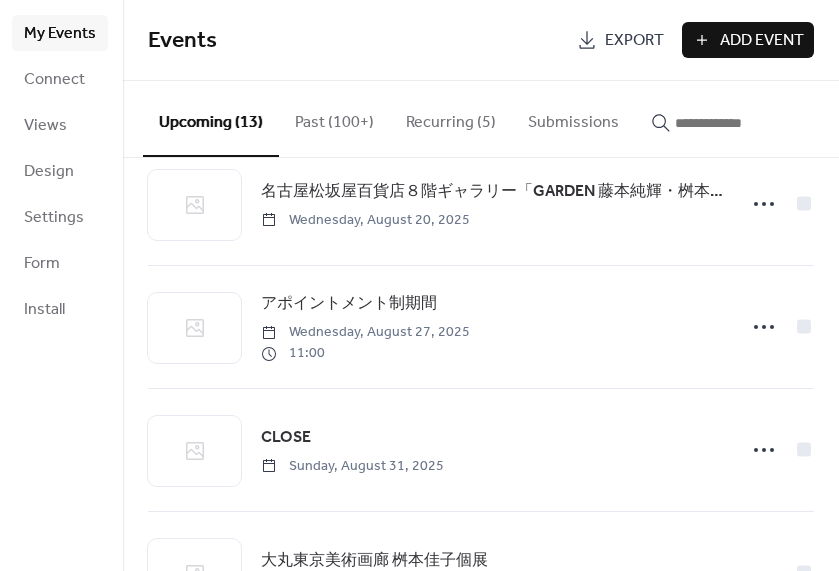 scroll, scrollTop: 1146, scrollLeft: 0, axis: vertical 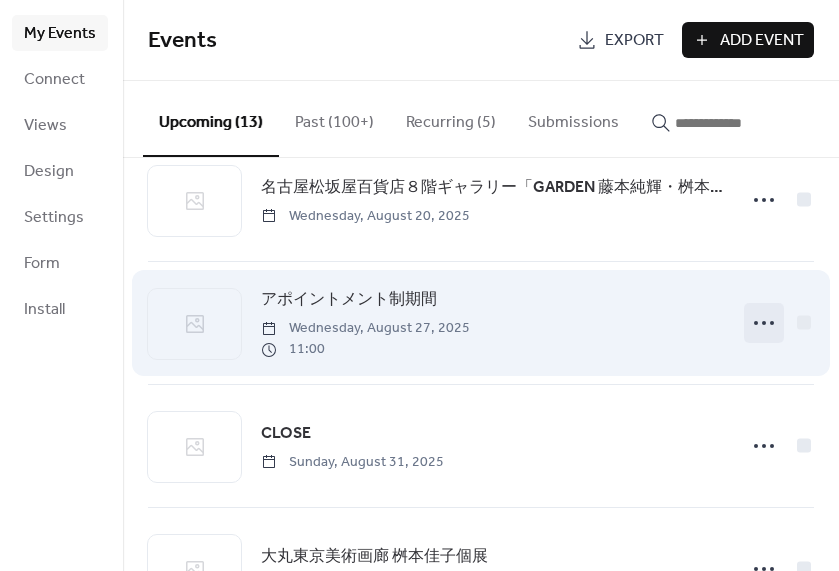 click 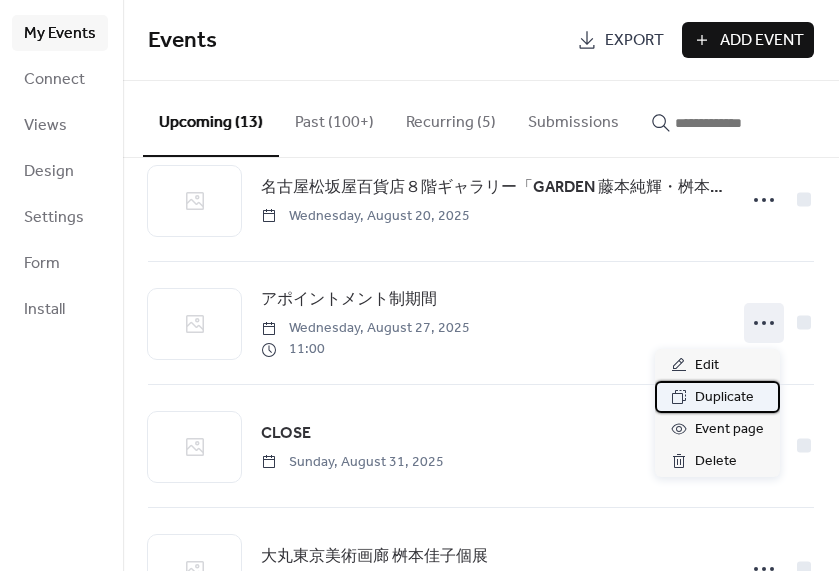 click on "Duplicate" at bounding box center [724, 398] 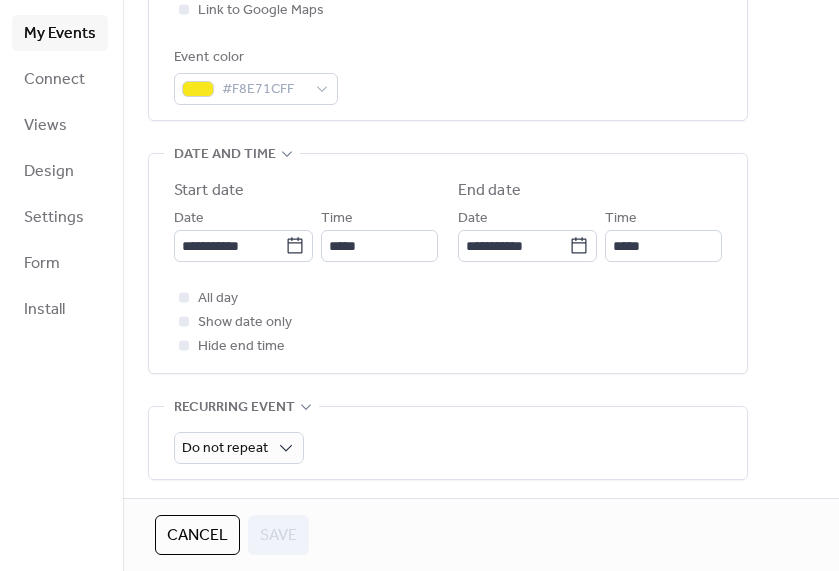 scroll, scrollTop: 567, scrollLeft: 0, axis: vertical 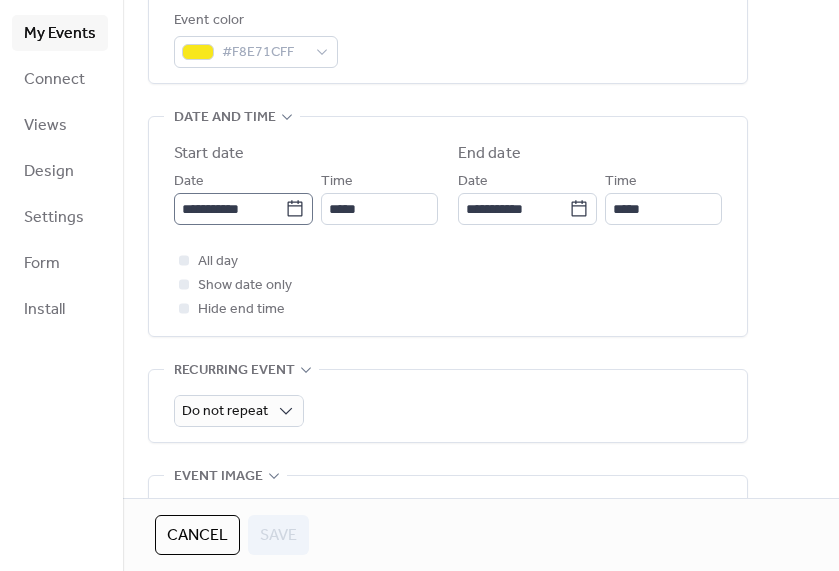 click 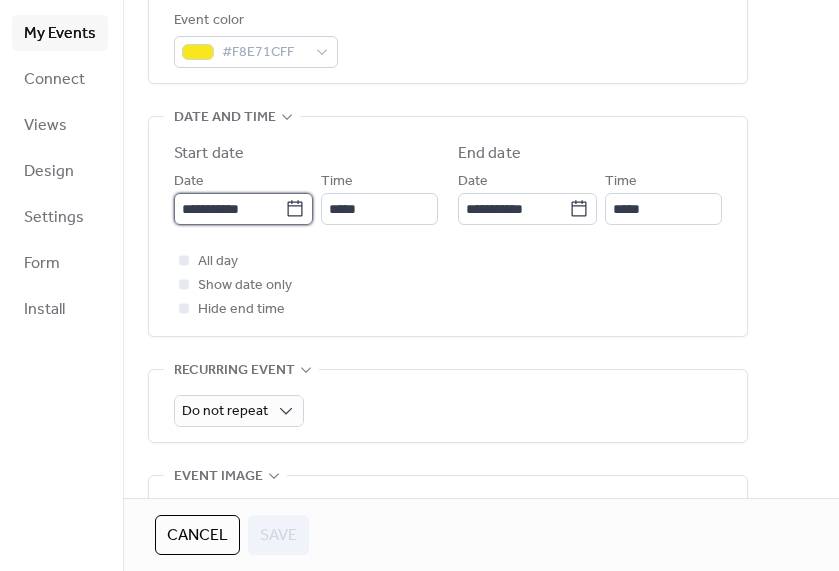 click on "**********" at bounding box center [229, 209] 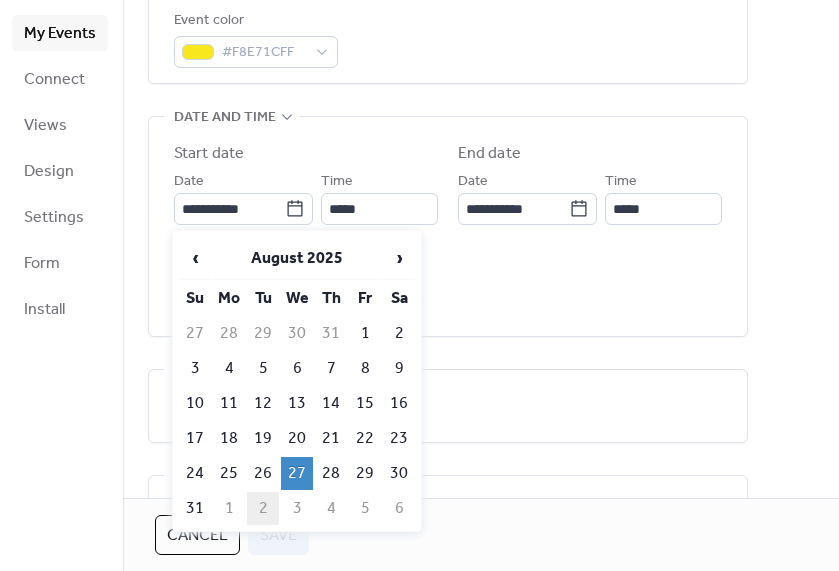 click on "2" at bounding box center (263, 508) 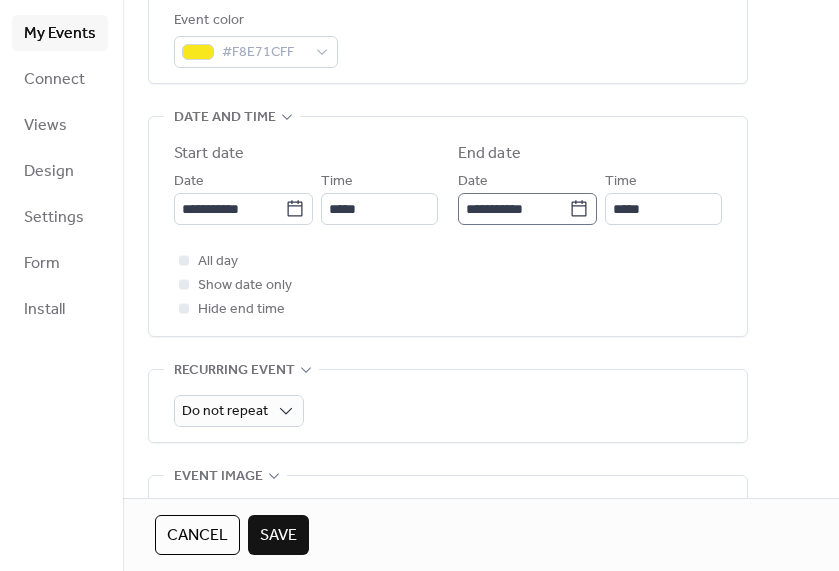 click 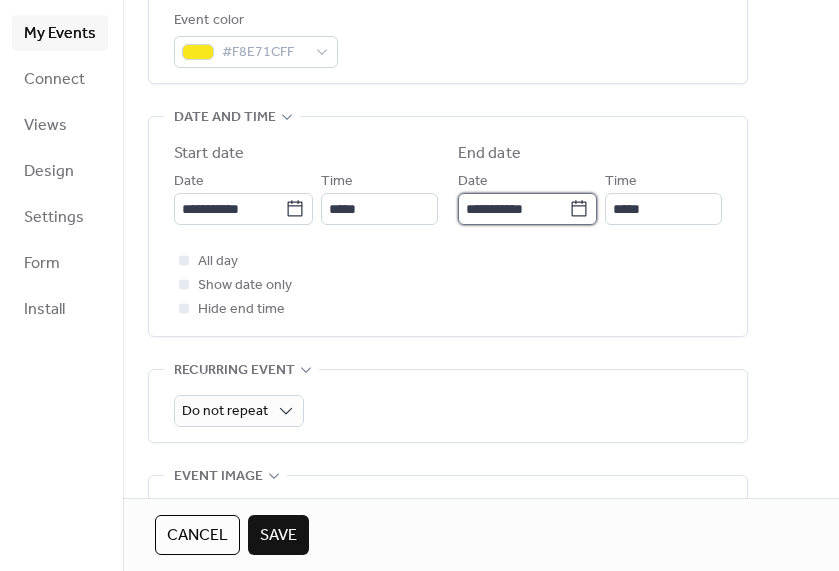 click on "**********" at bounding box center [513, 209] 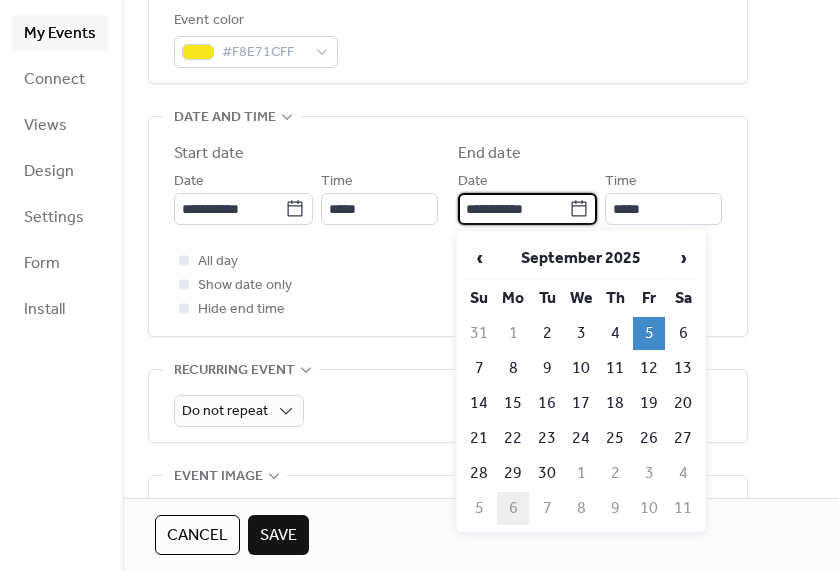 click on "6" at bounding box center (513, 508) 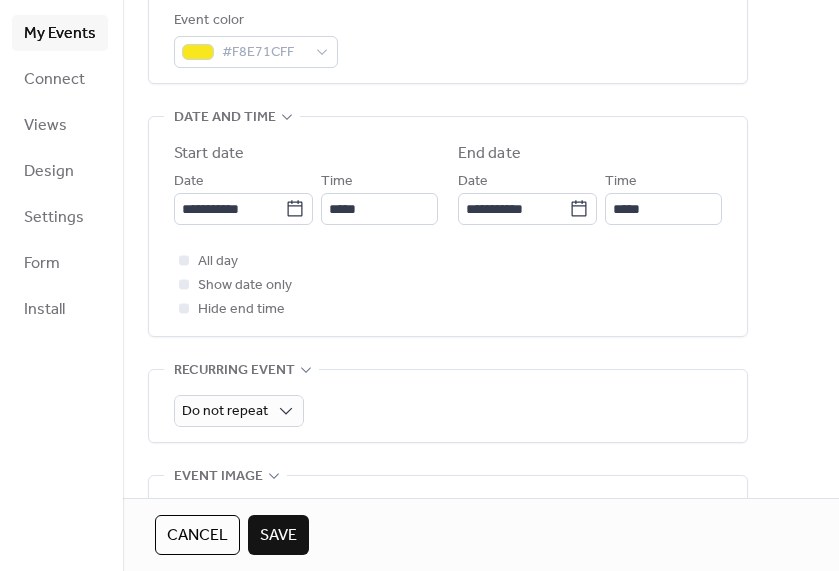 click on "Save" at bounding box center (278, 536) 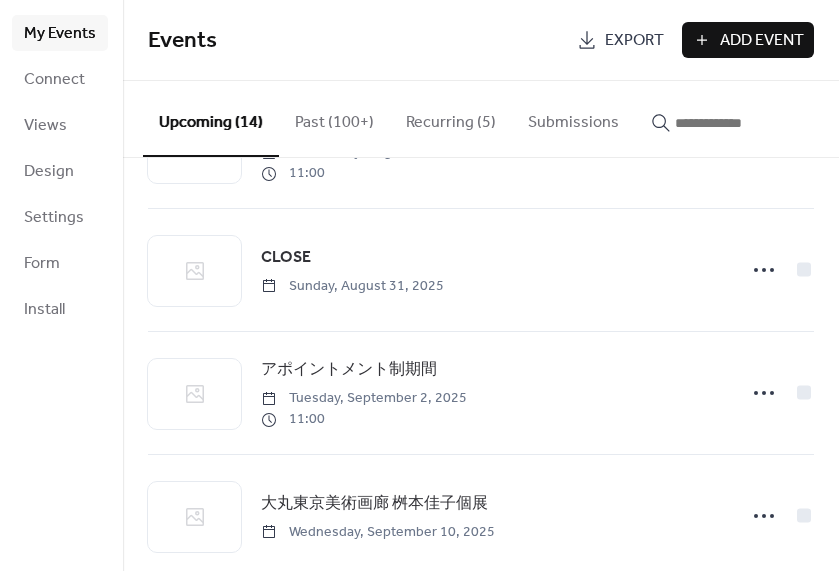 scroll, scrollTop: 1351, scrollLeft: 0, axis: vertical 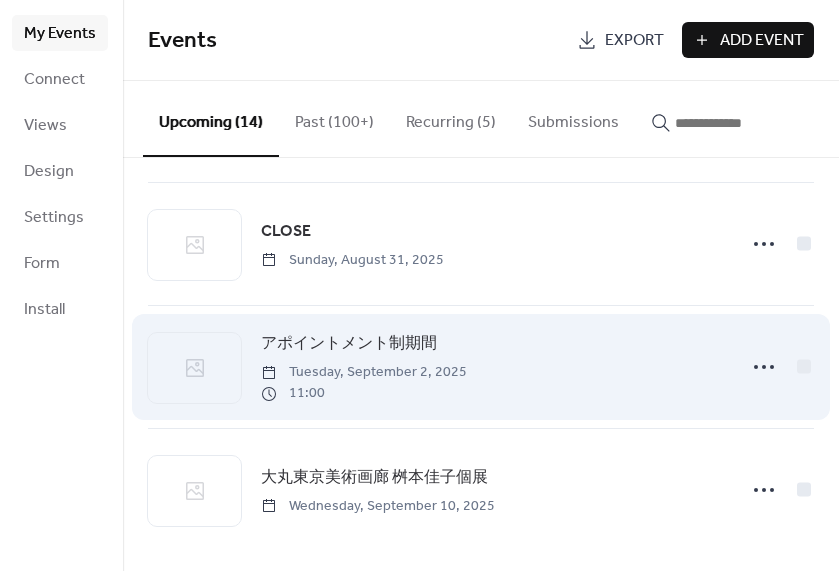click on "[DAY_OF_WEEK], [MONTH] [DAY], [YEAR] [HOUR]:[MINUTE]" at bounding box center [492, 367] 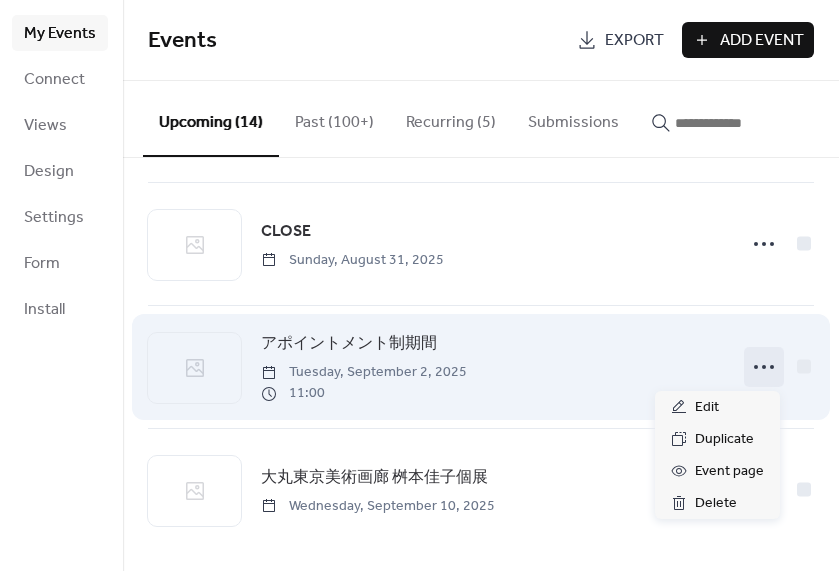 click 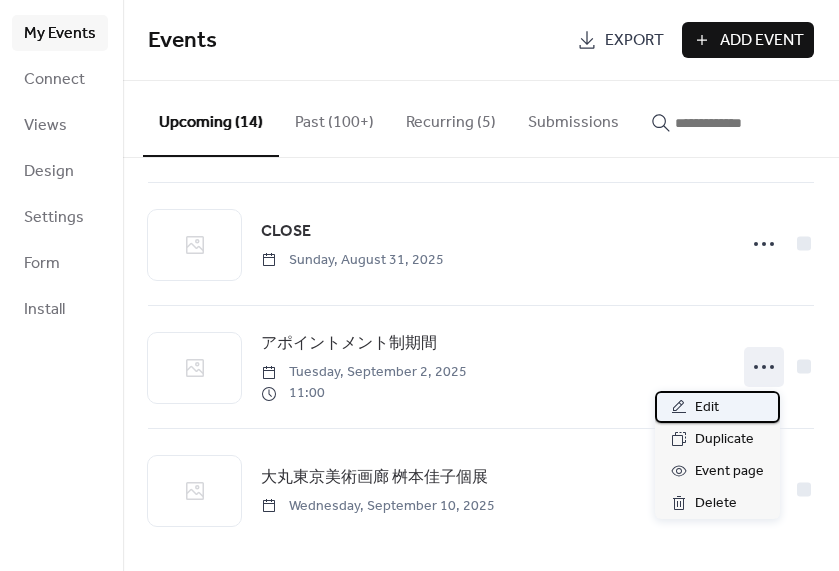 click on "Edit" at bounding box center [717, 407] 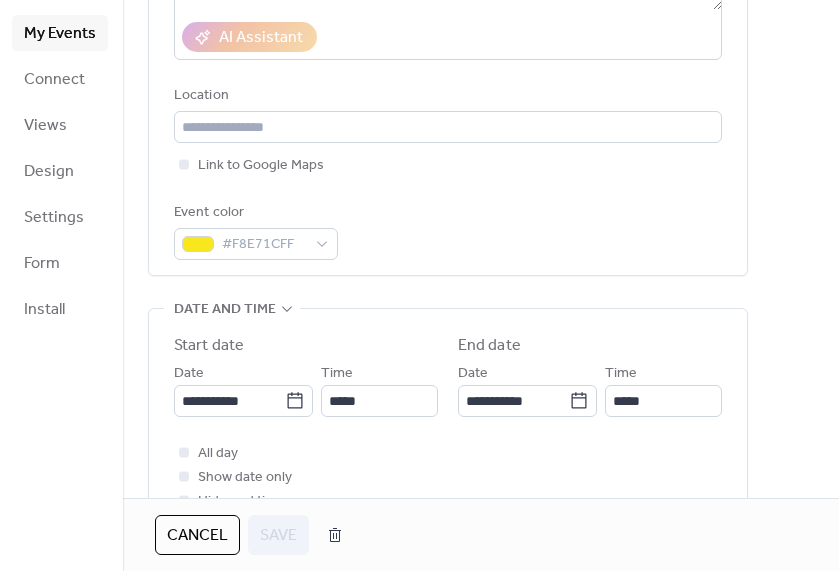 scroll, scrollTop: 582, scrollLeft: 0, axis: vertical 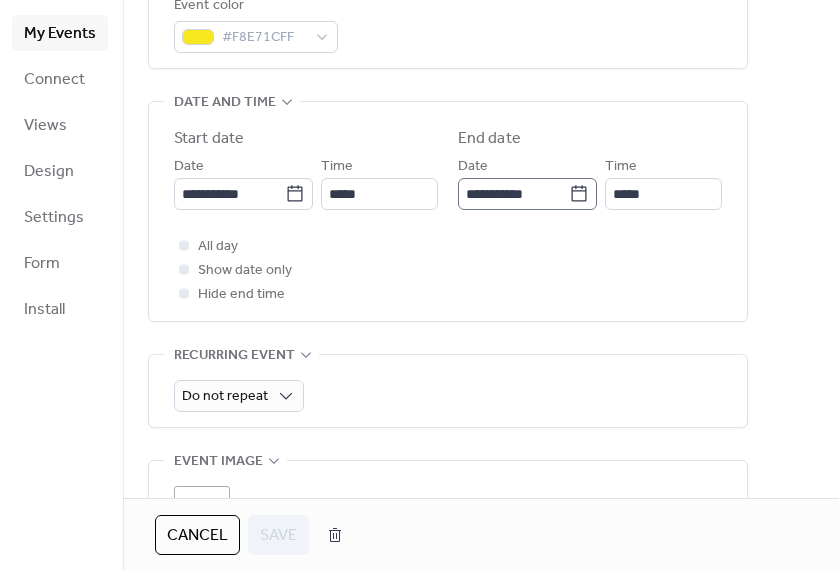 click 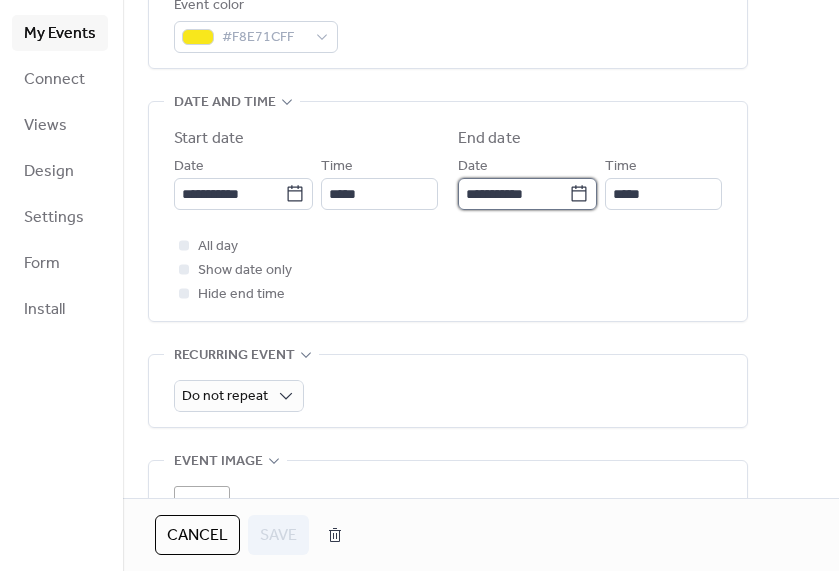 click on "**********" at bounding box center [513, 194] 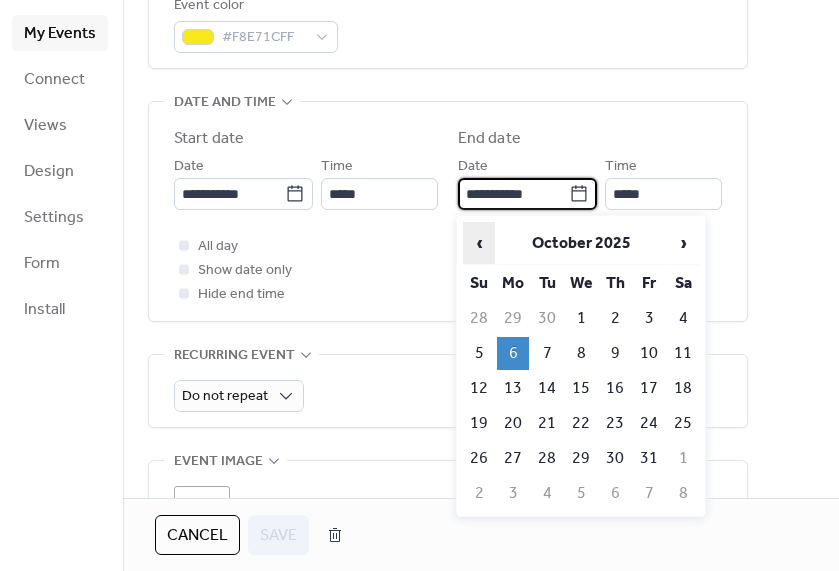 click on "‹" at bounding box center [479, 243] 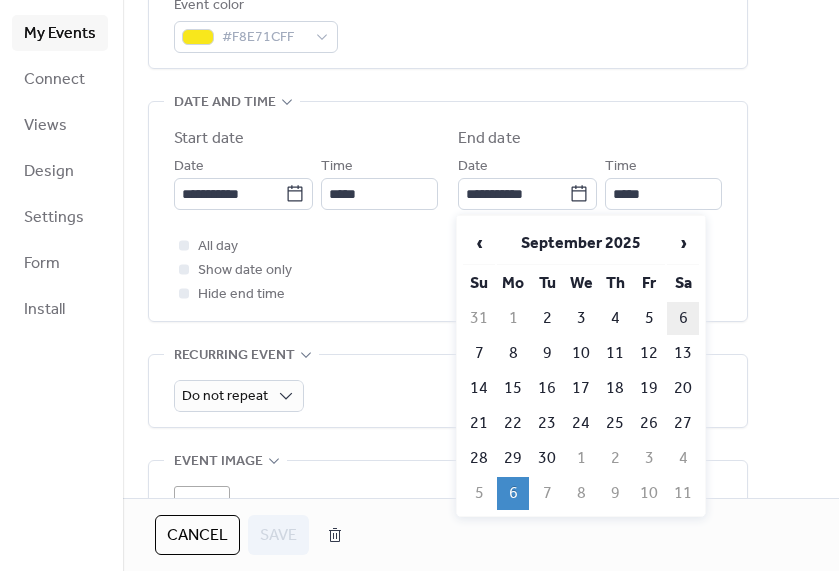 click on "6" at bounding box center [683, 318] 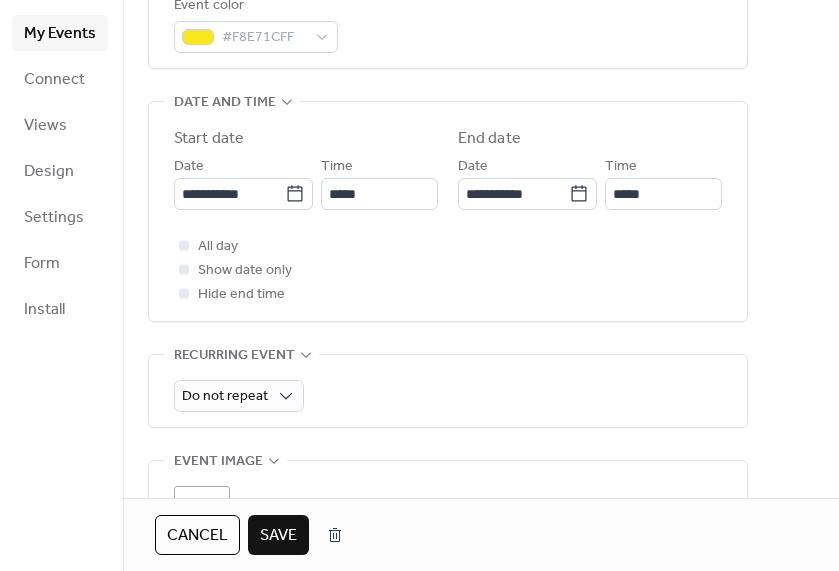 click on "Save" at bounding box center (278, 536) 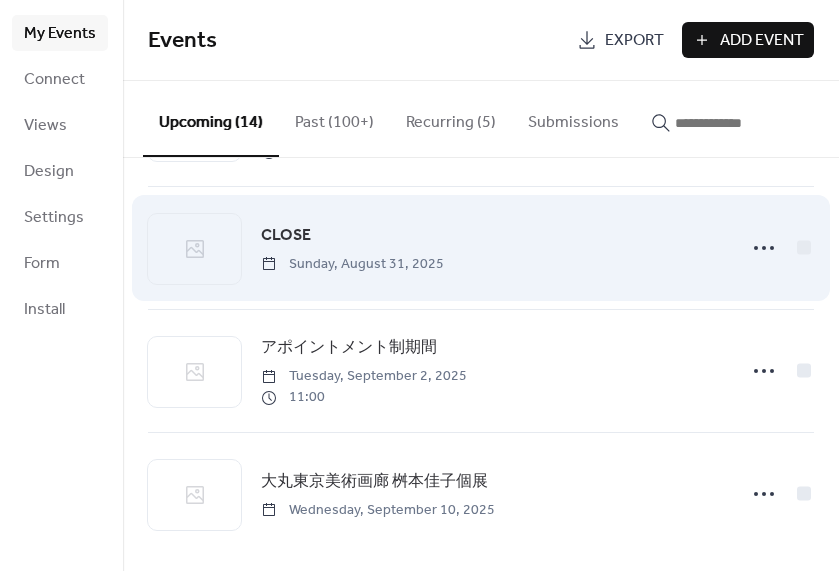 scroll, scrollTop: 1339, scrollLeft: 0, axis: vertical 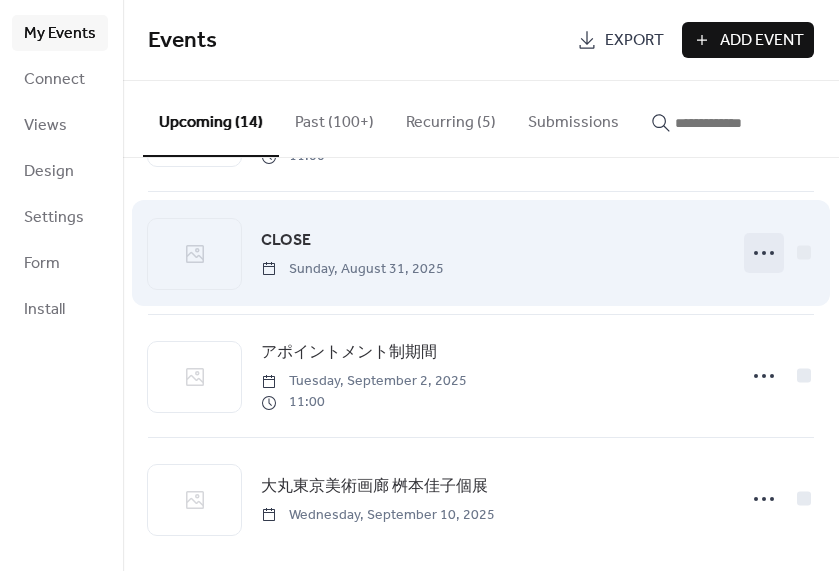 click 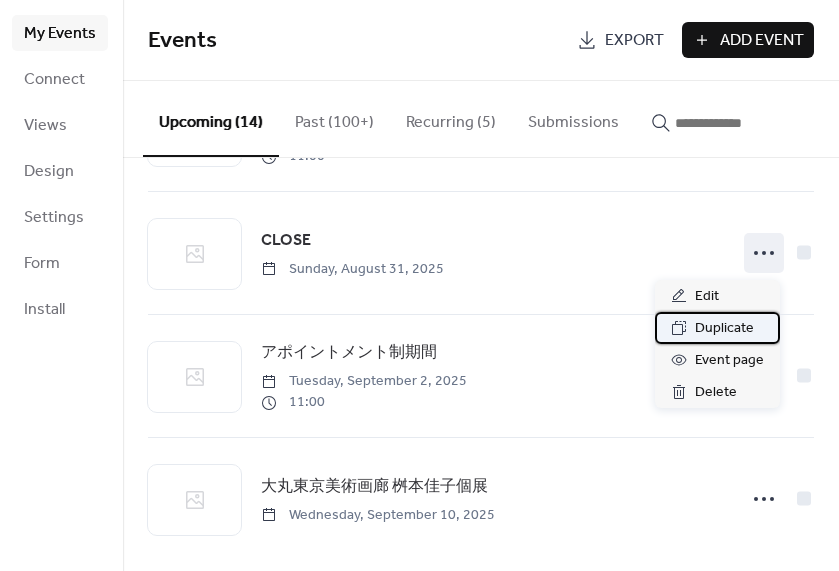 click on "Duplicate" at bounding box center [724, 329] 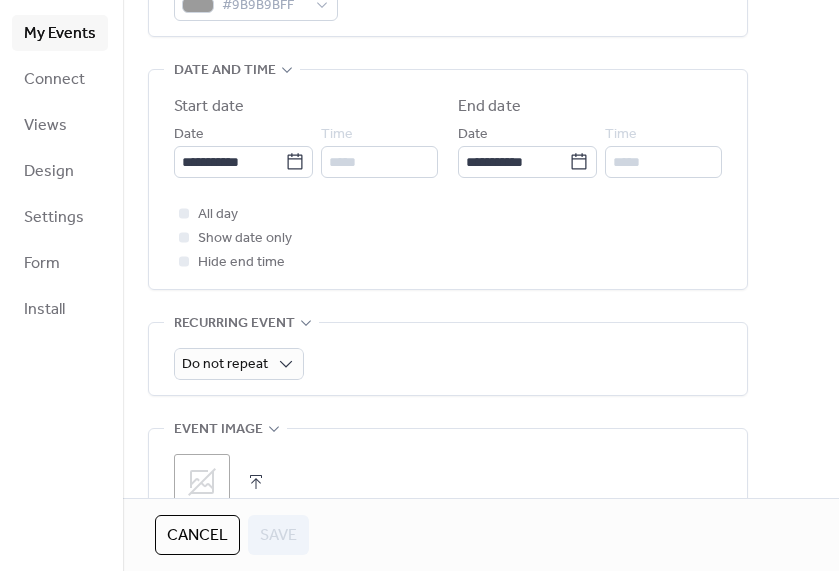 scroll, scrollTop: 568, scrollLeft: 0, axis: vertical 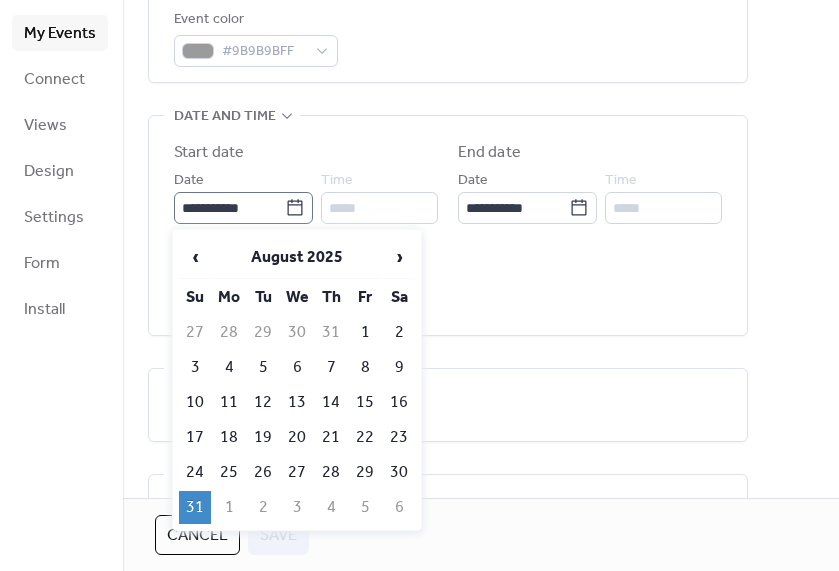 click 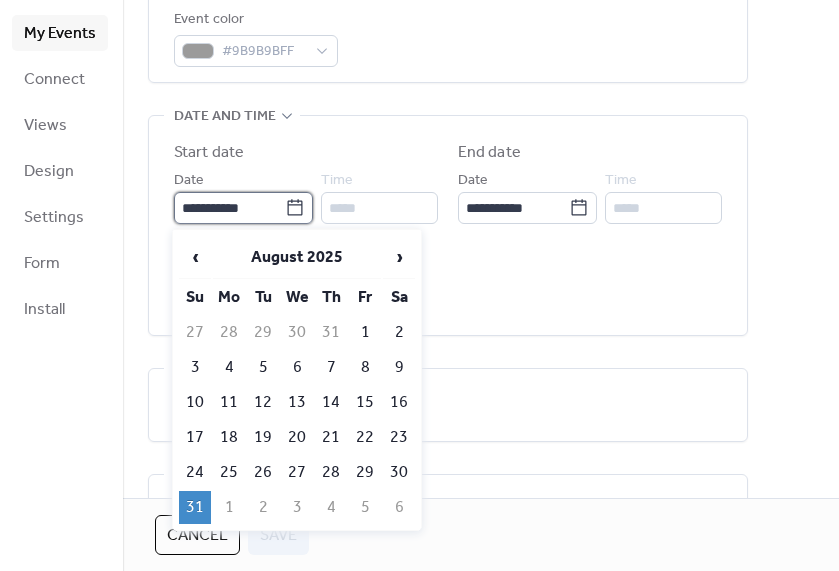click on "**********" at bounding box center (229, 208) 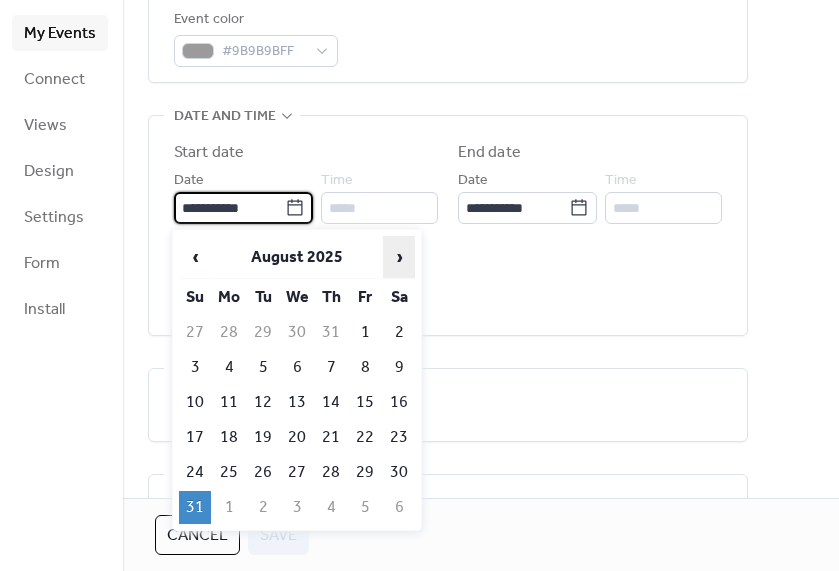 click on "›" at bounding box center [399, 257] 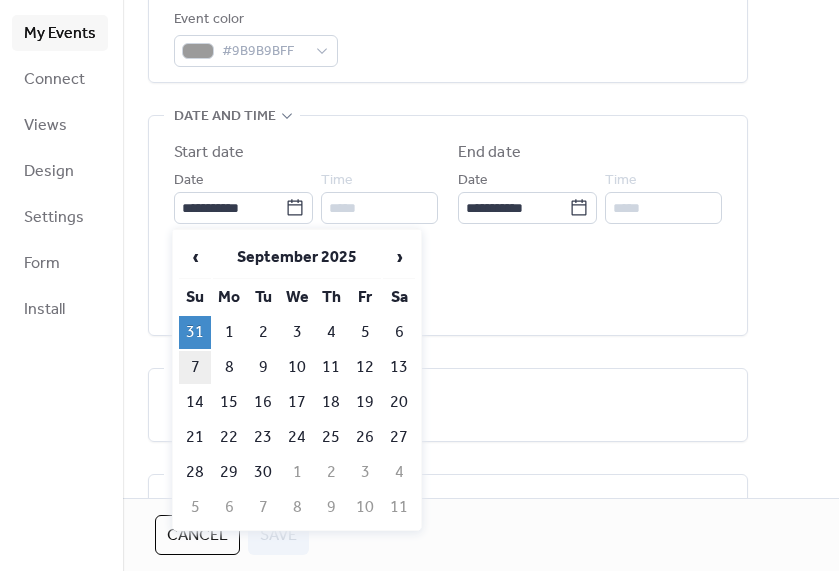 click on "7" at bounding box center [195, 367] 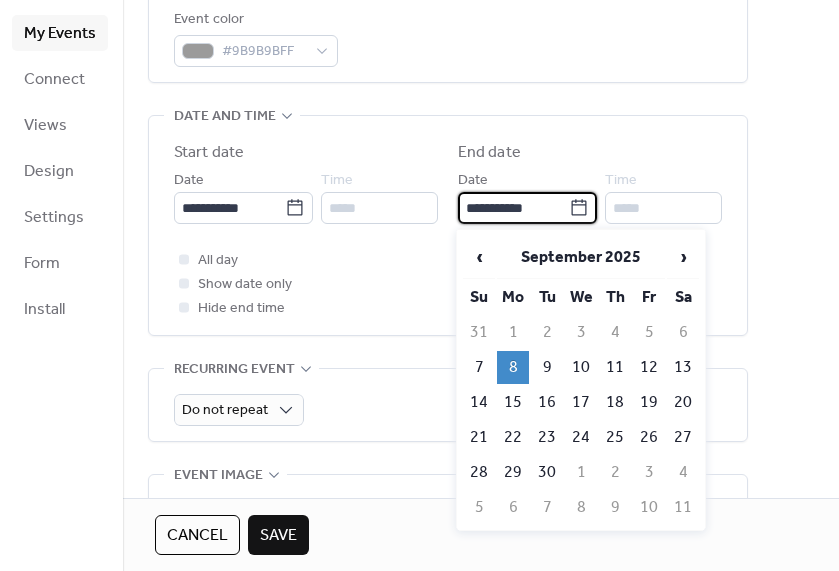 click on "**********" at bounding box center (513, 208) 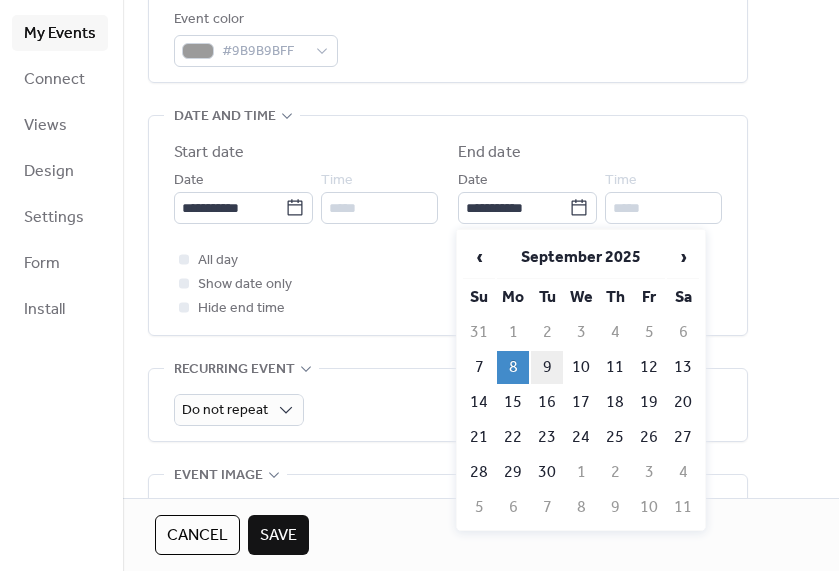 click on "9" at bounding box center (547, 367) 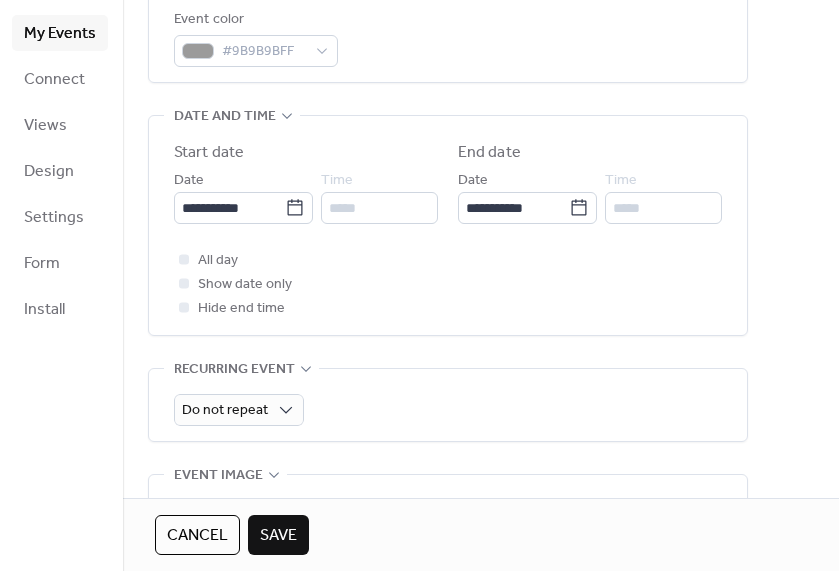 click on "Save" at bounding box center [278, 535] 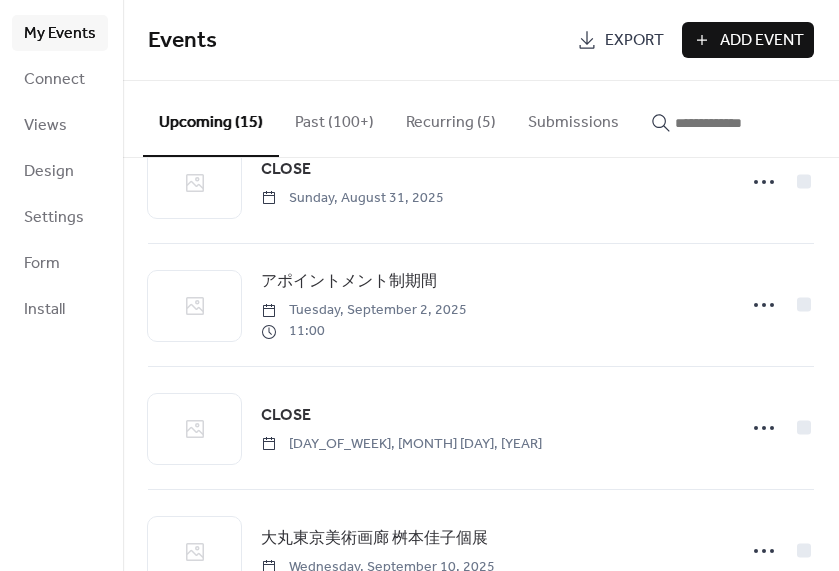 scroll, scrollTop: 1474, scrollLeft: 0, axis: vertical 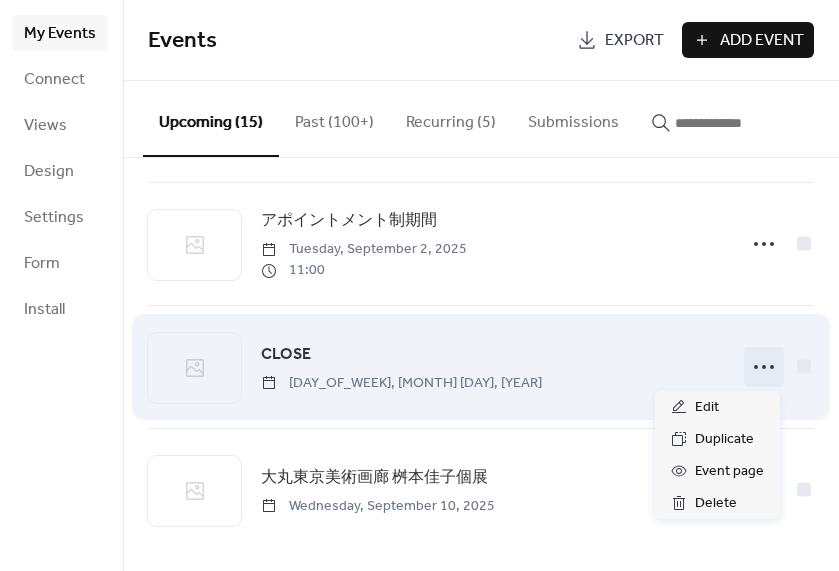 click 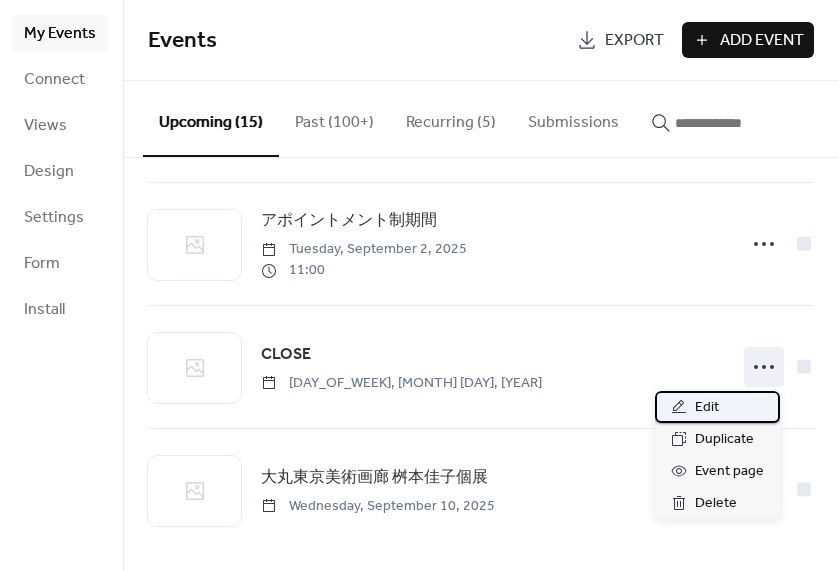 click on "Edit" at bounding box center (717, 407) 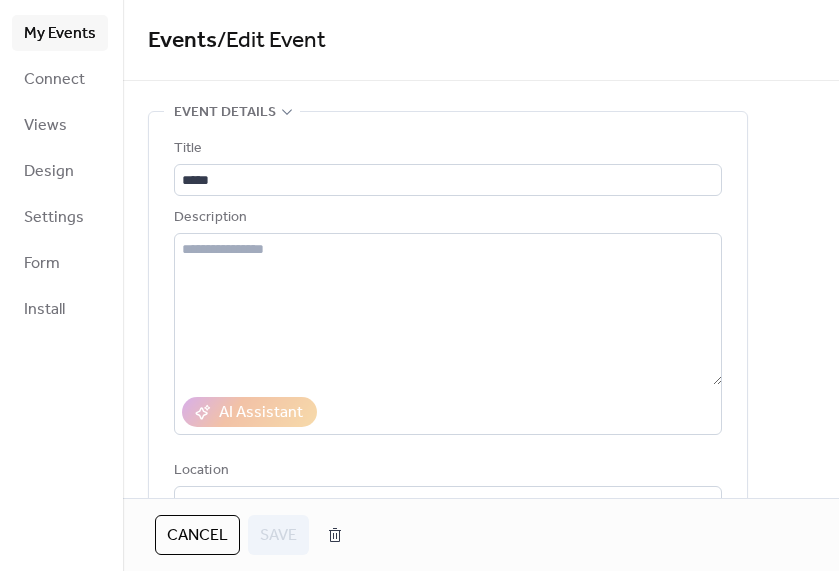 click on "Cancel" at bounding box center [197, 536] 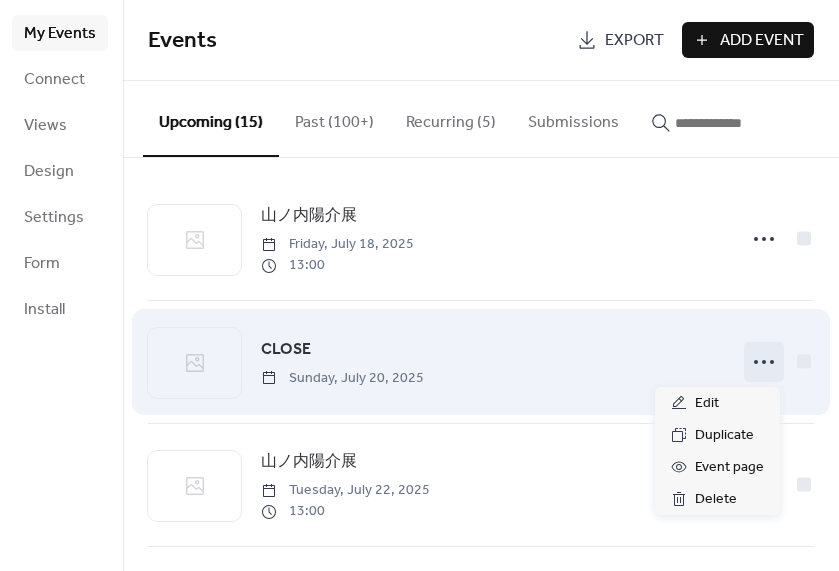 click 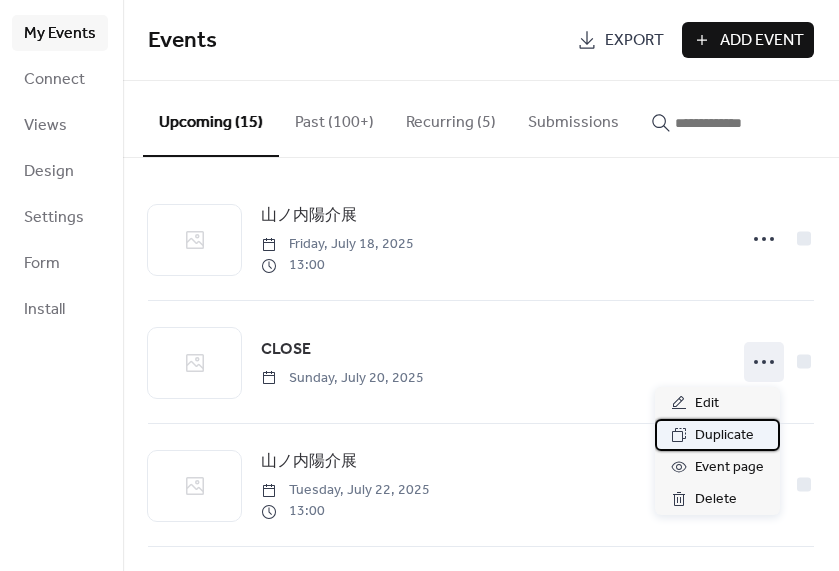 click on "Duplicate" at bounding box center [724, 436] 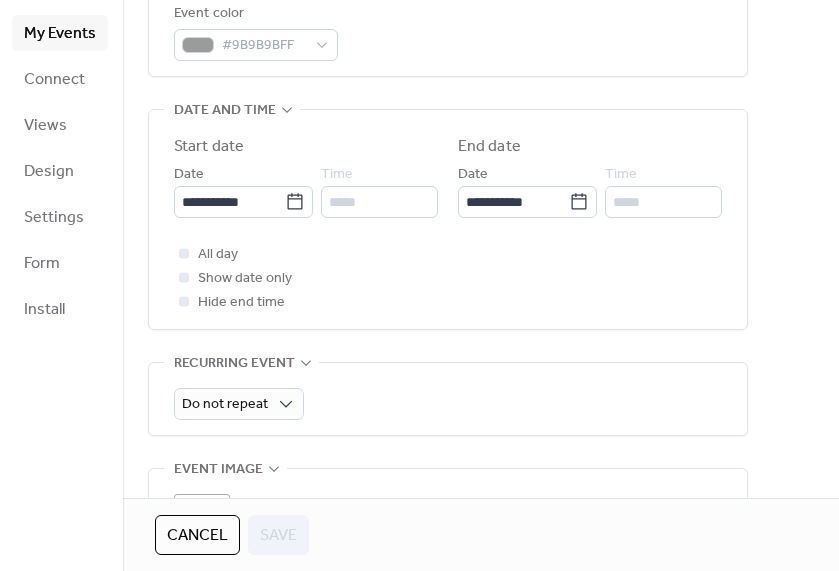 scroll, scrollTop: 721, scrollLeft: 0, axis: vertical 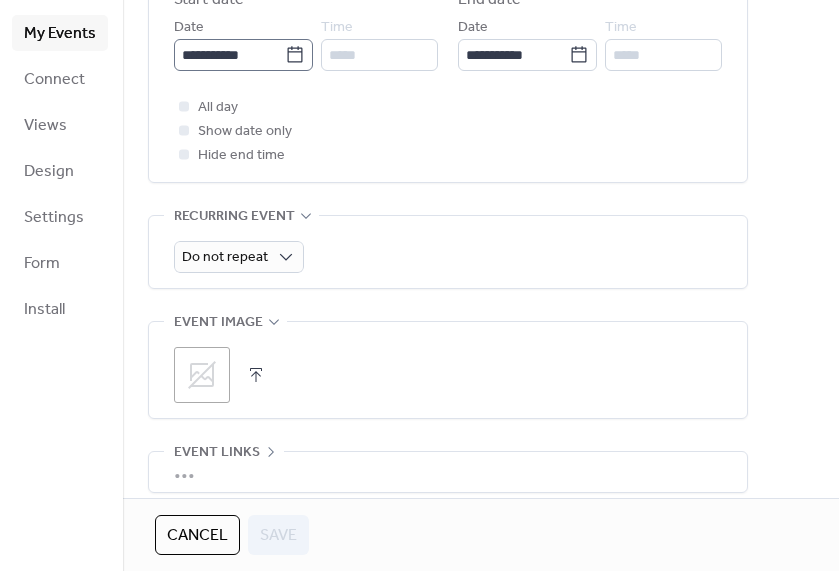click 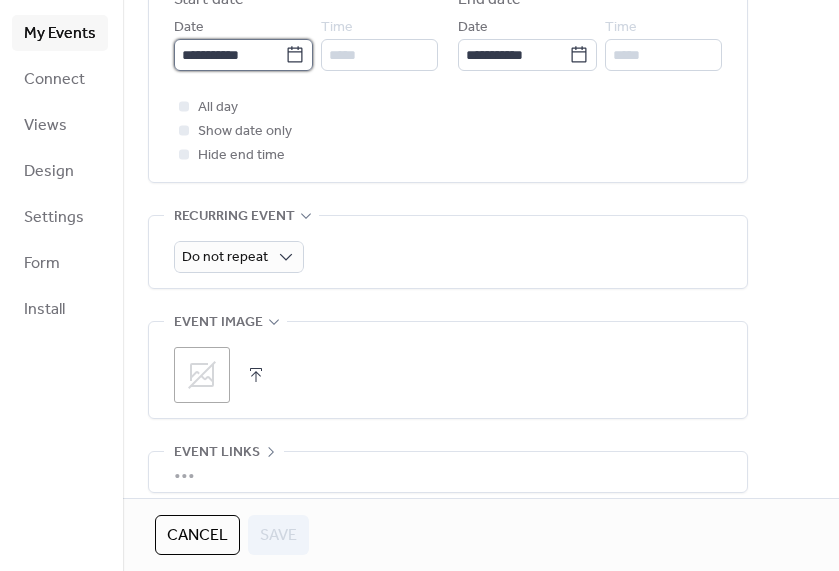 click on "**********" at bounding box center (229, 55) 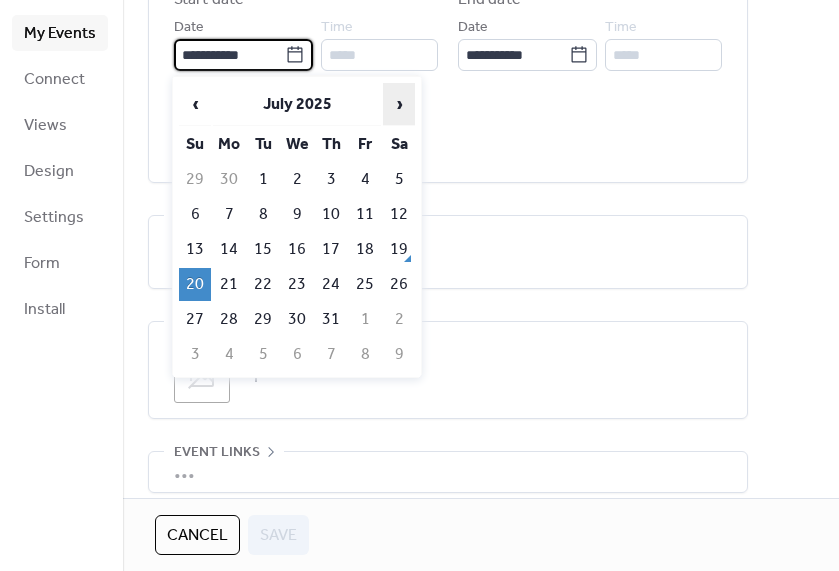click on "›" at bounding box center [399, 104] 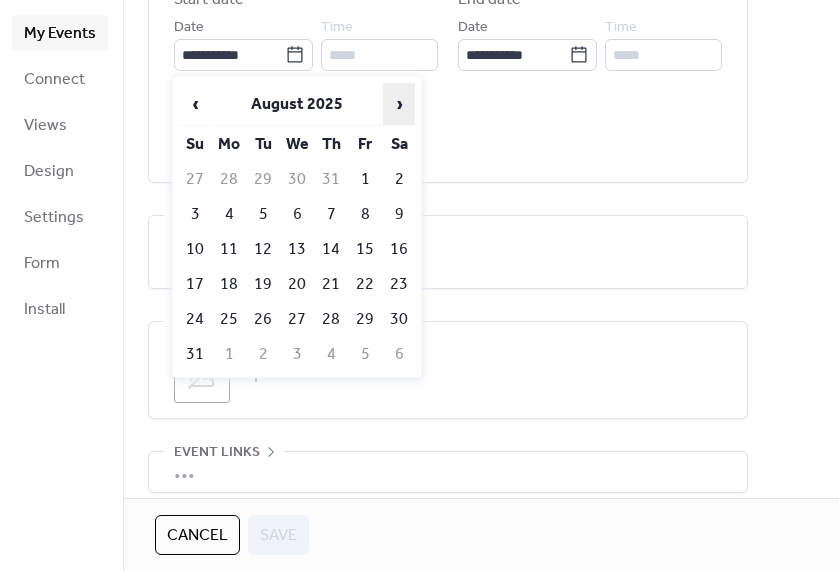 click on "›" at bounding box center (399, 104) 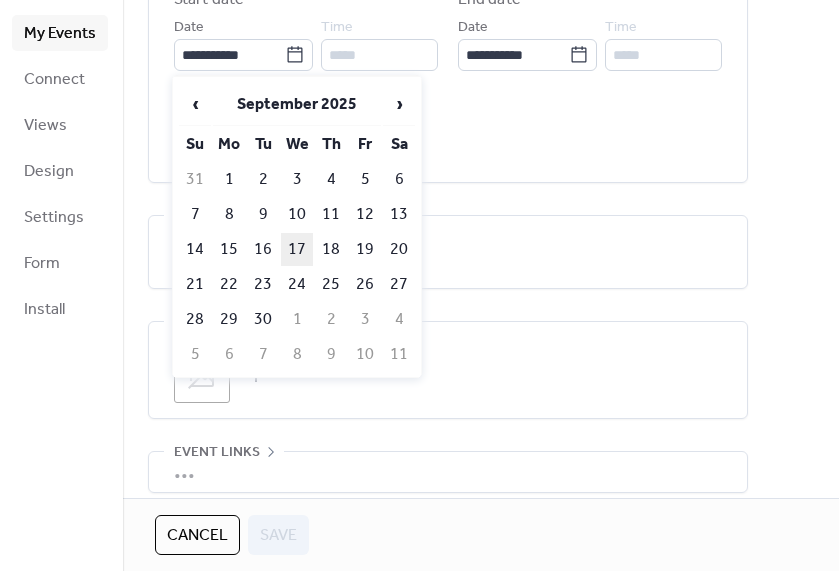 click on "17" at bounding box center [297, 249] 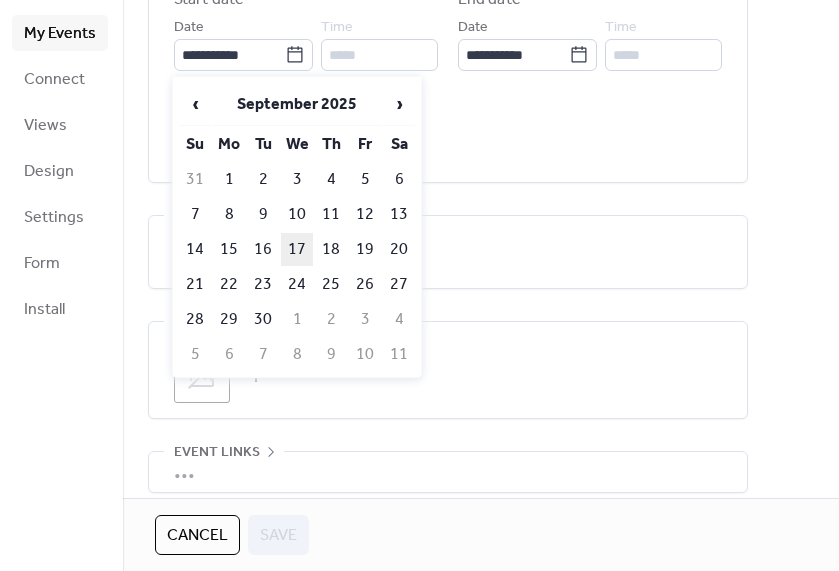 type on "**********" 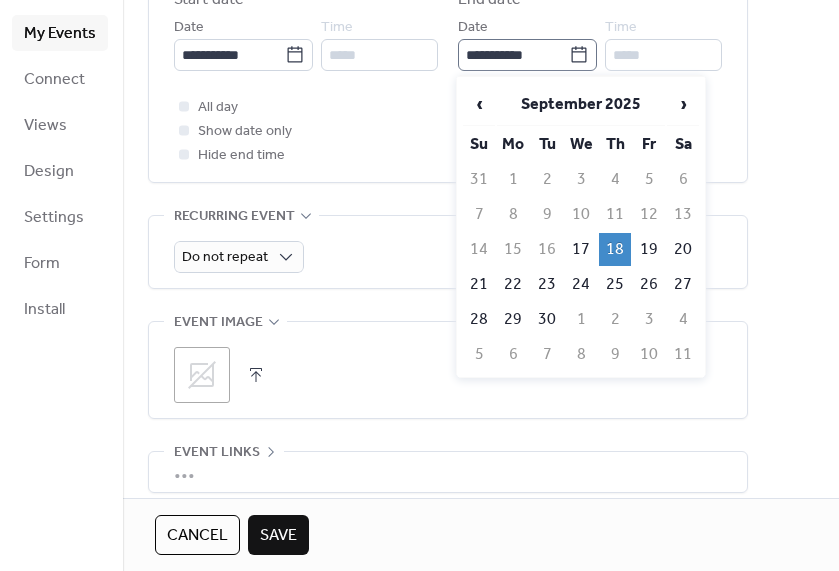 click 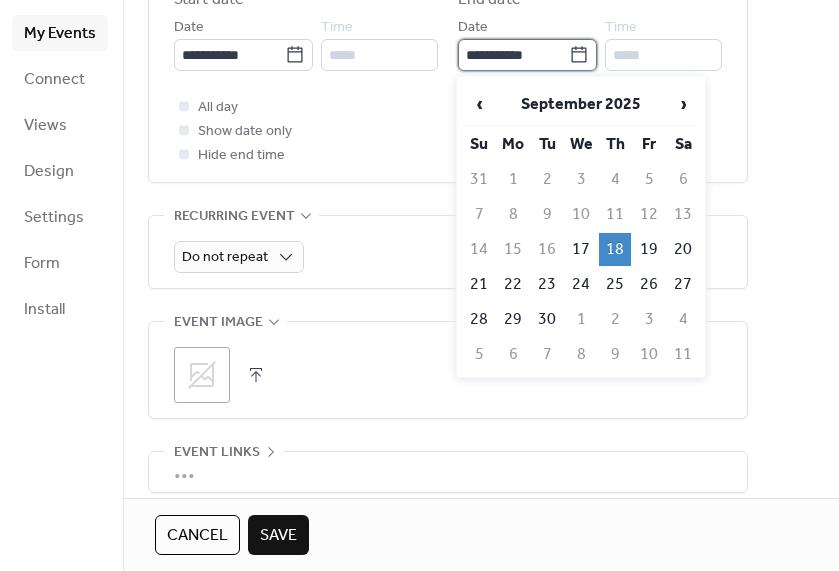 click on "**********" at bounding box center (513, 55) 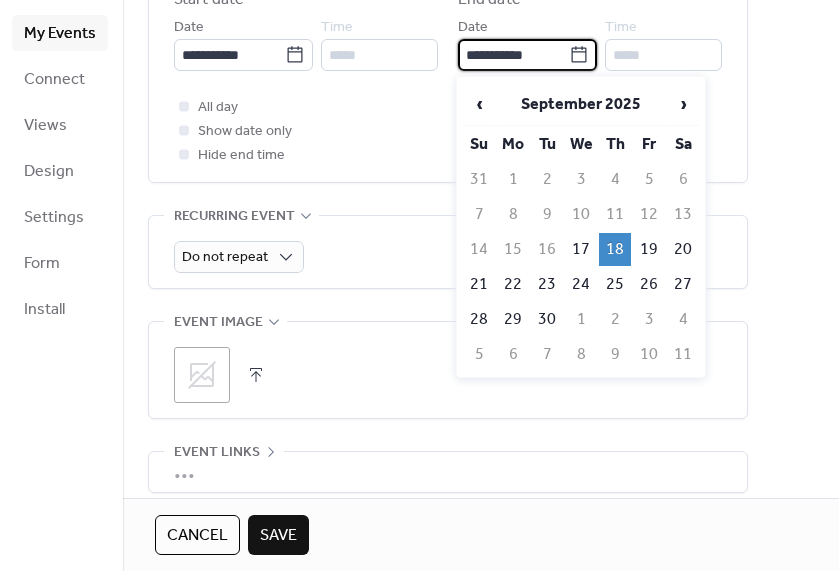 click on "17" at bounding box center [581, 249] 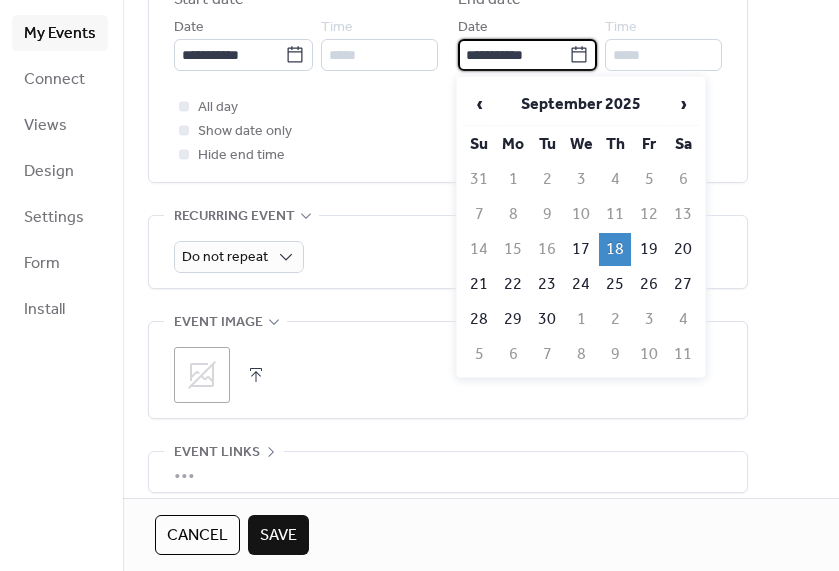 type on "**********" 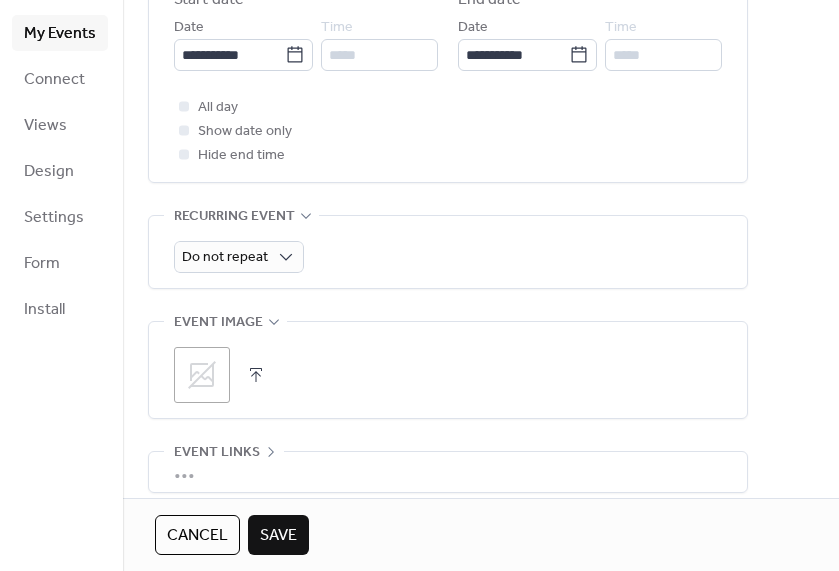 click on "Save" at bounding box center [278, 536] 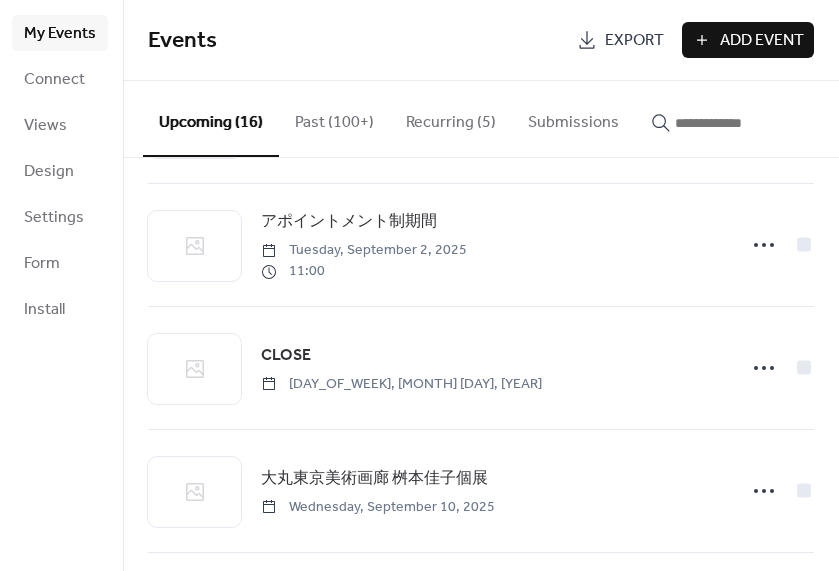 scroll, scrollTop: 1505, scrollLeft: 0, axis: vertical 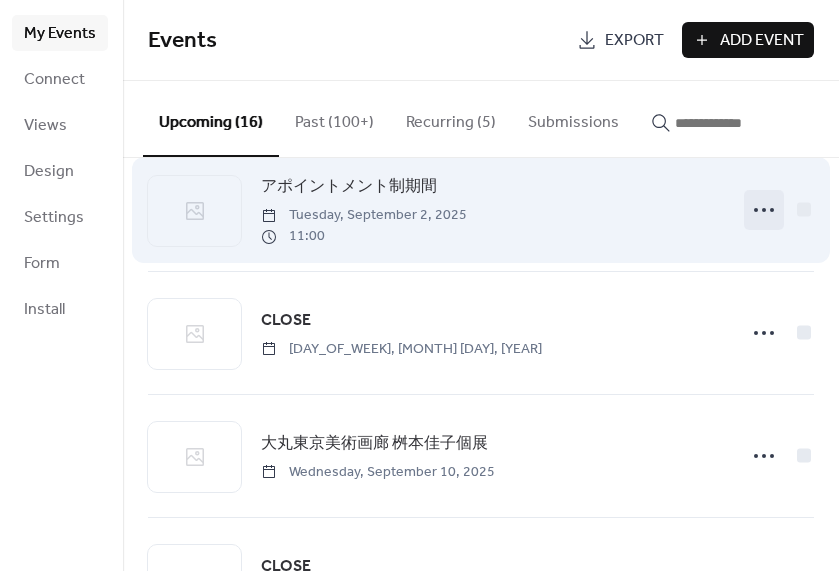 click 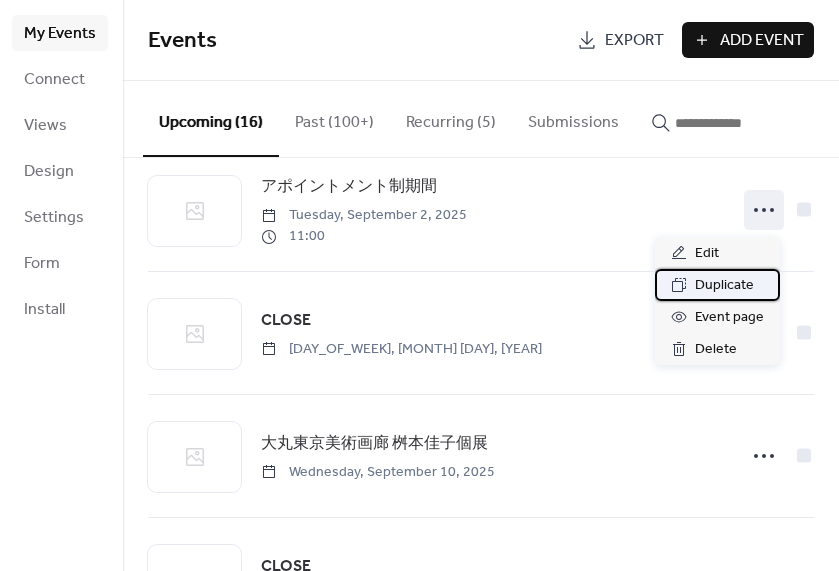 click on "Duplicate" at bounding box center [724, 286] 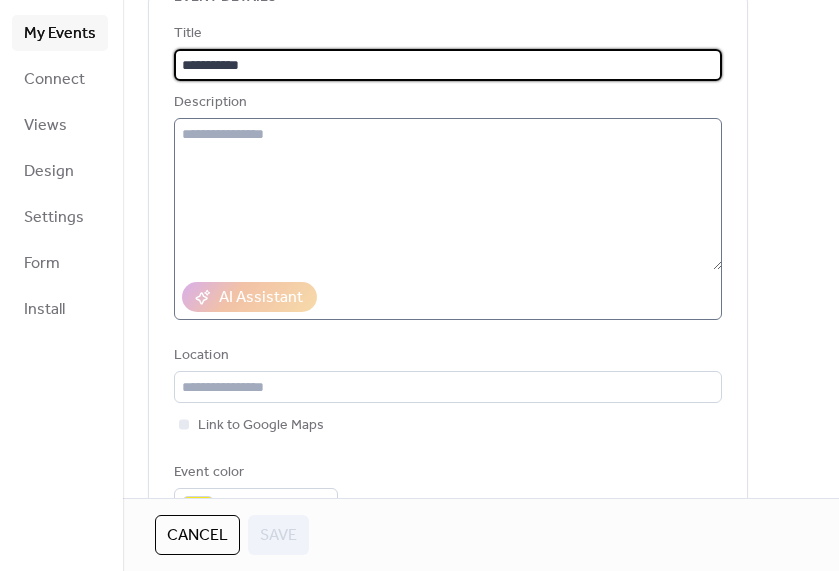 scroll, scrollTop: 444, scrollLeft: 0, axis: vertical 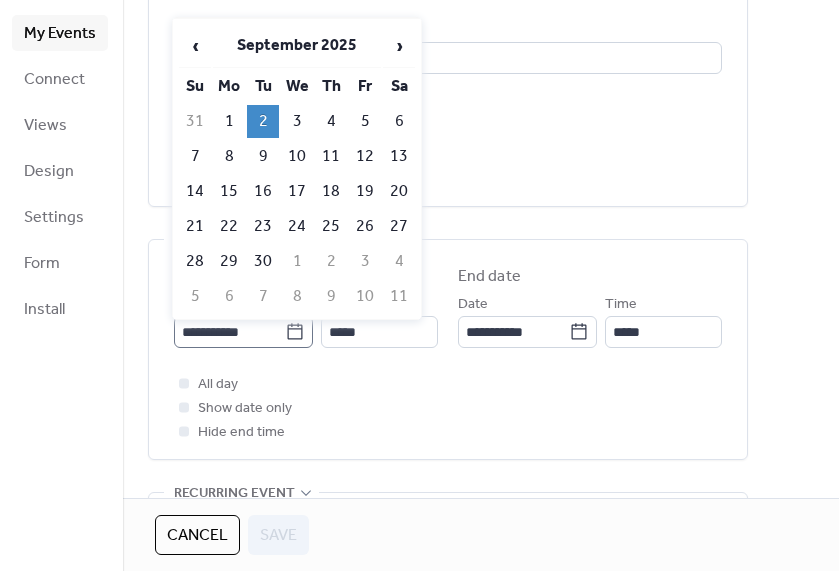 click 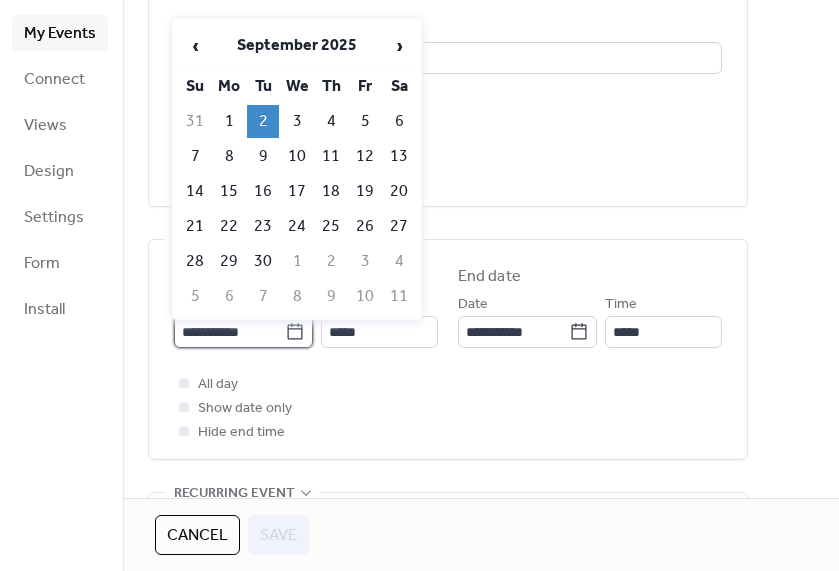 click on "**********" at bounding box center [229, 332] 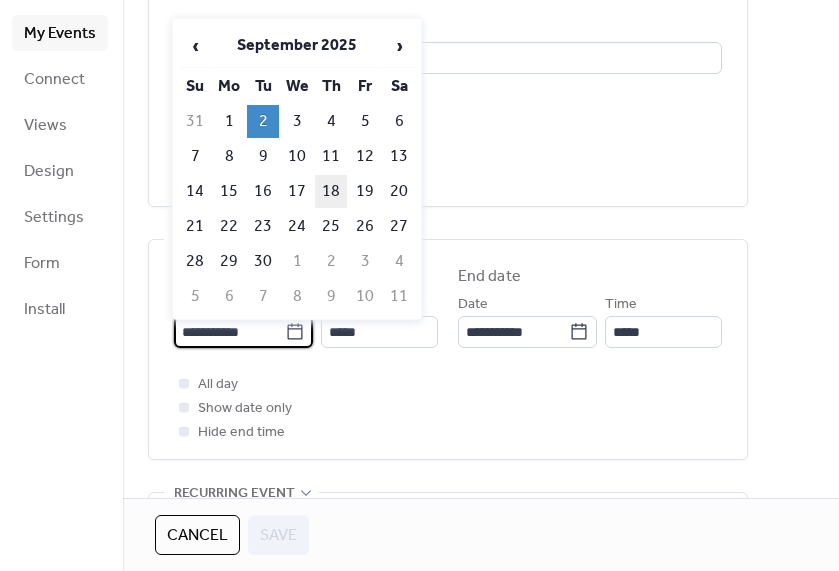 click on "18" at bounding box center (331, 191) 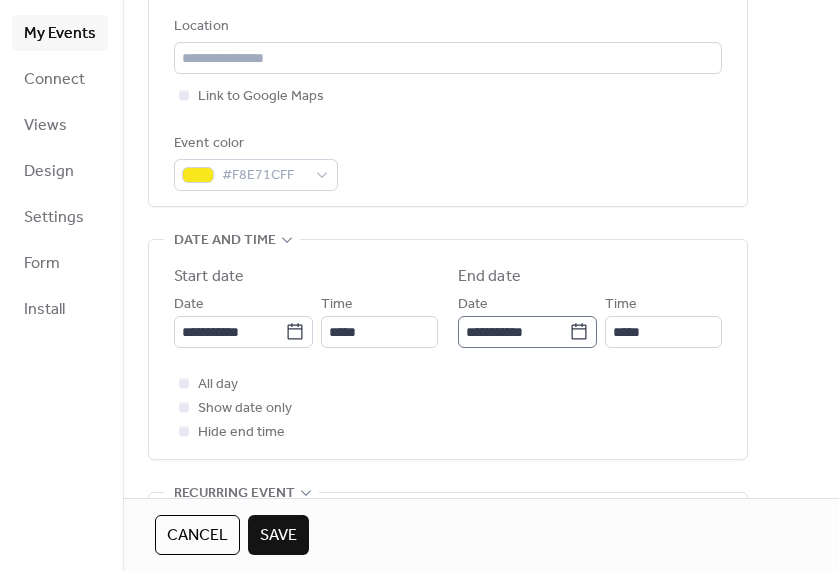 click 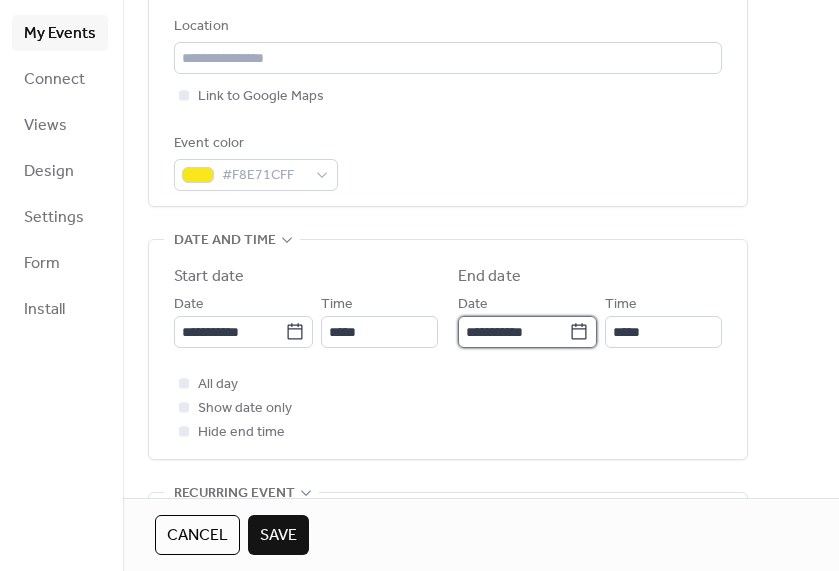 click on "**********" at bounding box center (513, 332) 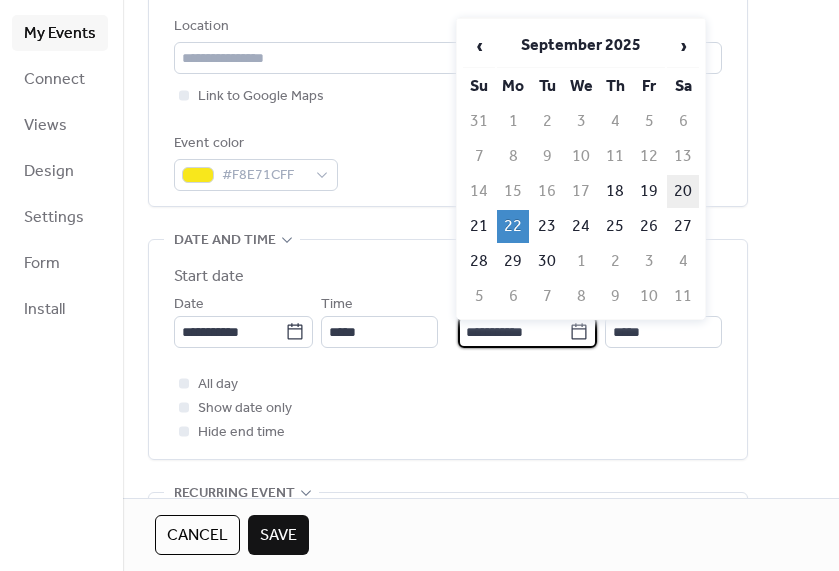 click on "20" at bounding box center (683, 191) 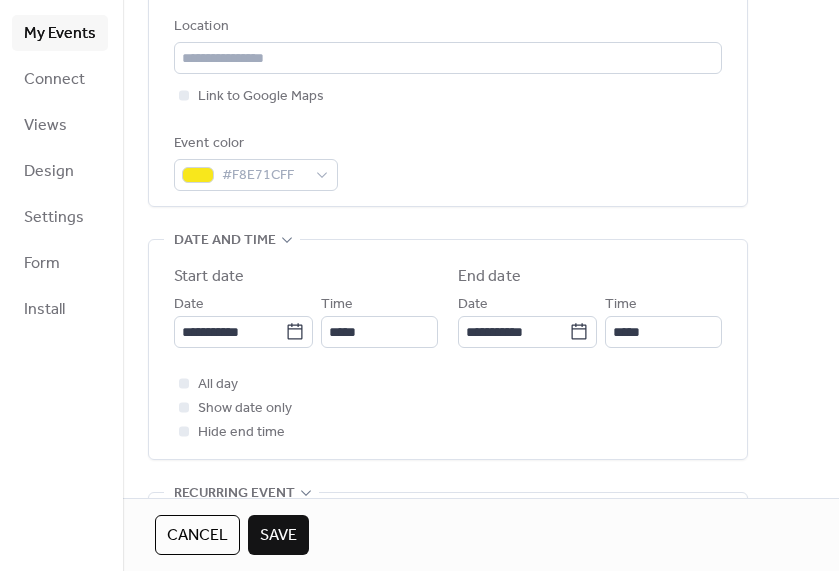 click on "Save" at bounding box center [278, 536] 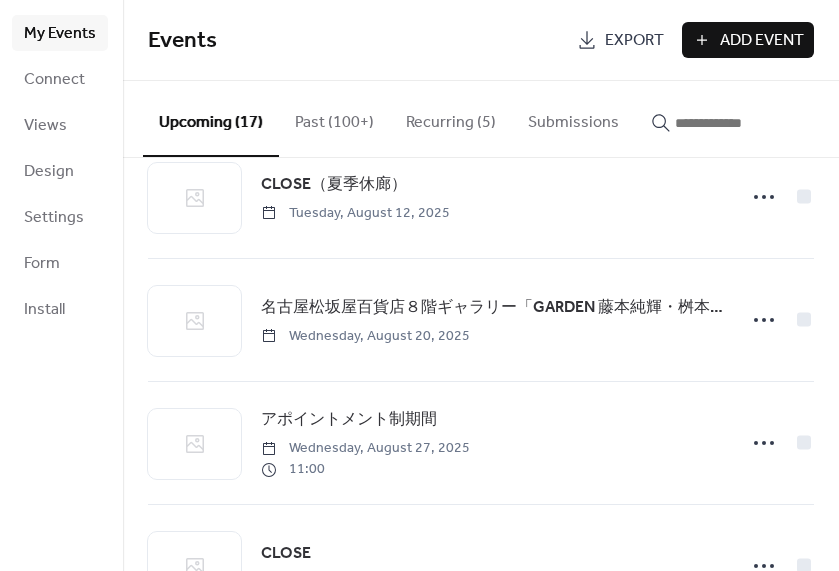 scroll, scrollTop: 1720, scrollLeft: 0, axis: vertical 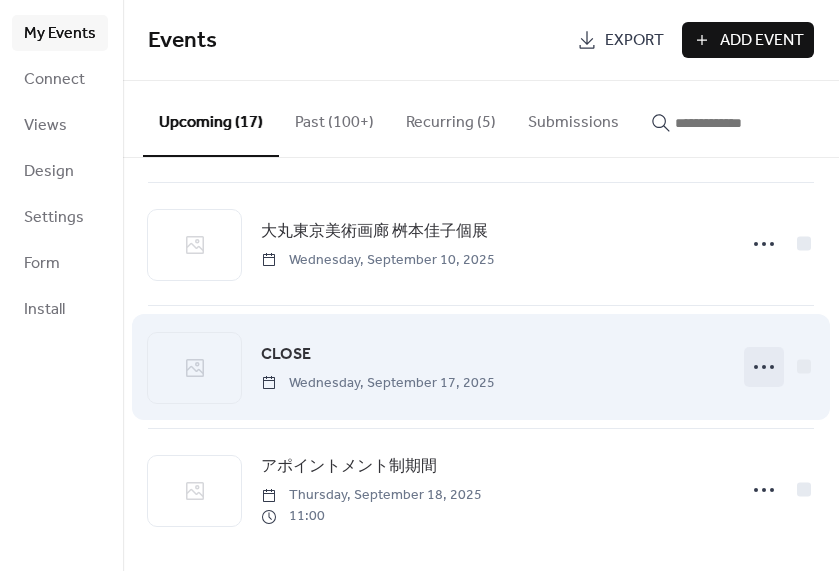 click 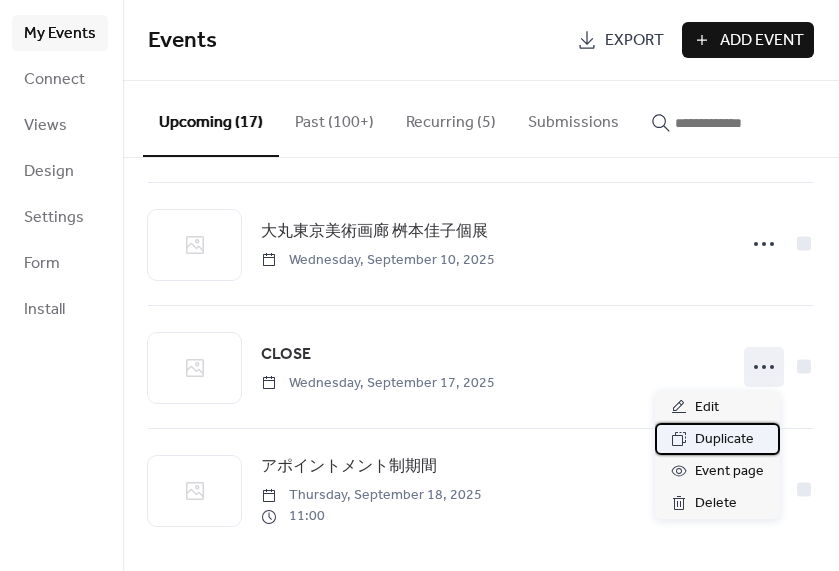 click on "Duplicate" at bounding box center (724, 440) 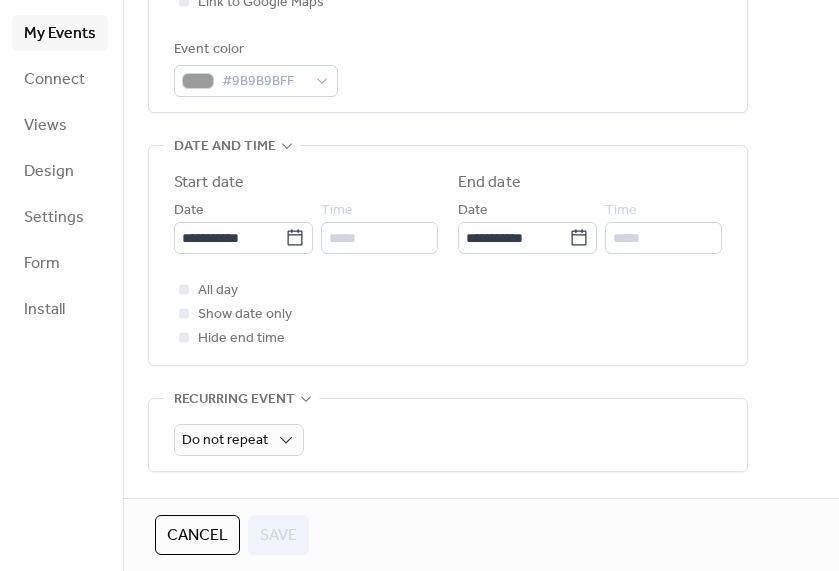 scroll, scrollTop: 594, scrollLeft: 0, axis: vertical 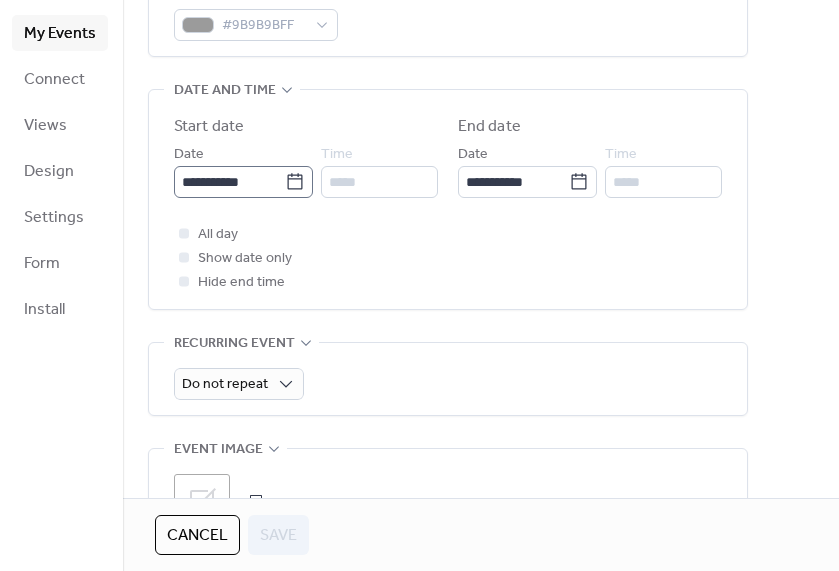click 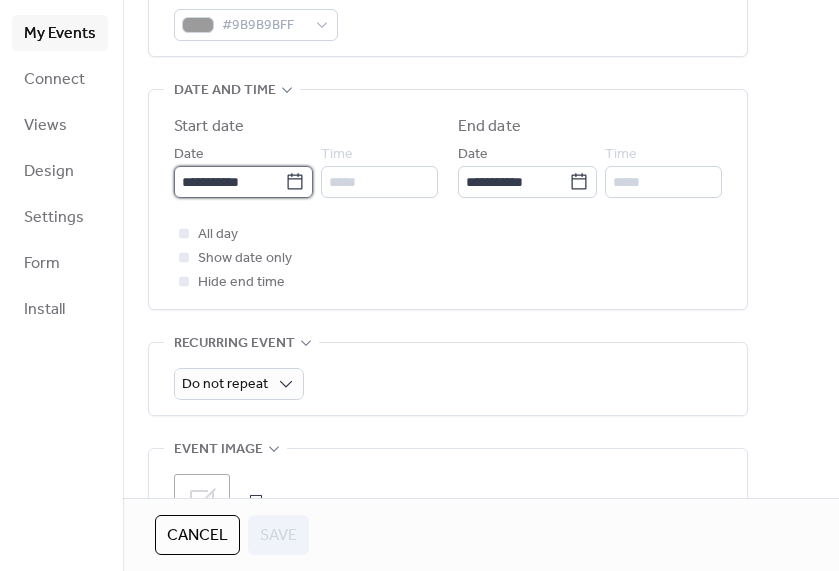 click on "**********" at bounding box center (229, 182) 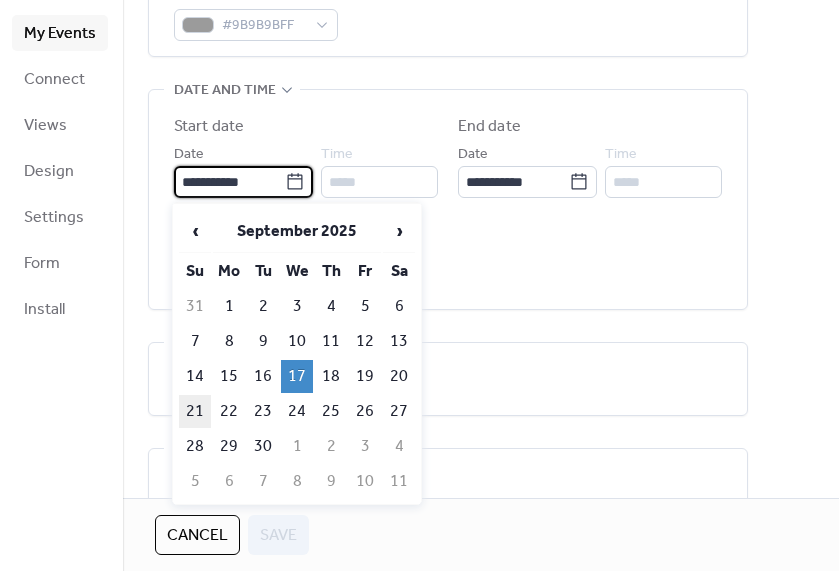 click on "21" at bounding box center (195, 411) 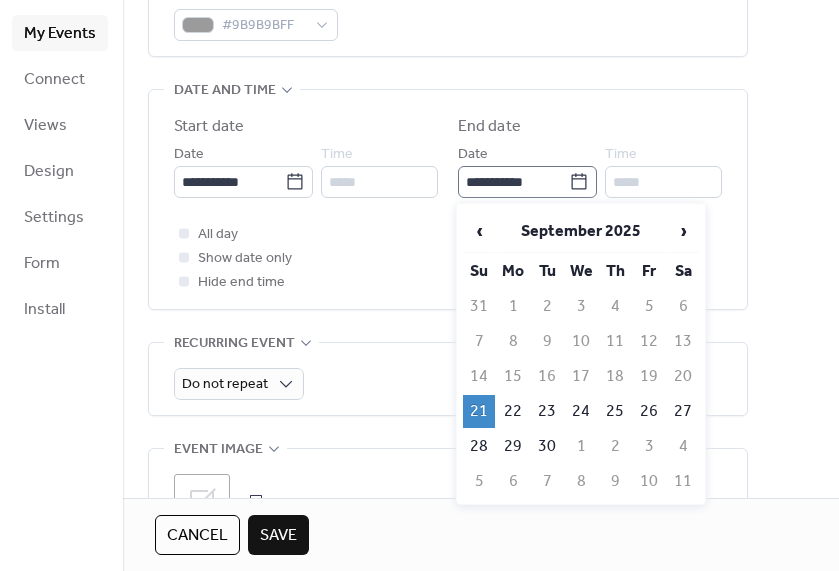 click 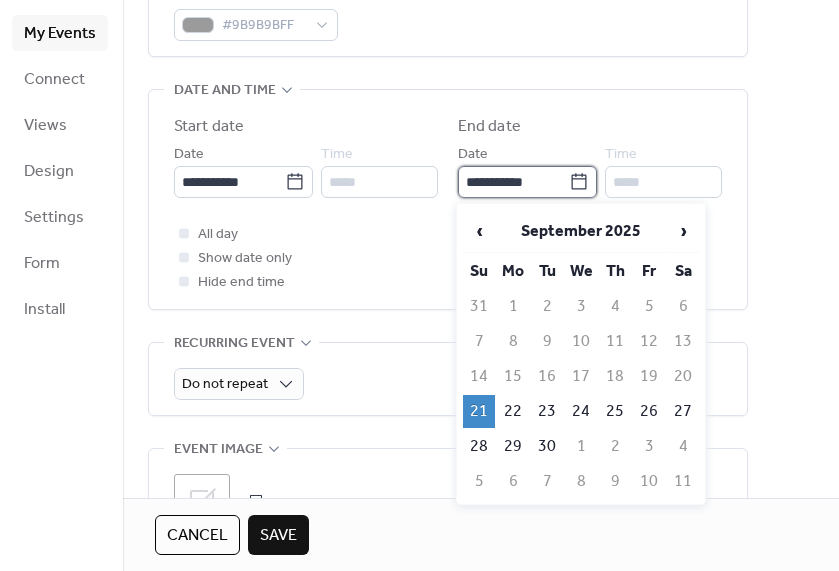 click on "**********" at bounding box center [513, 182] 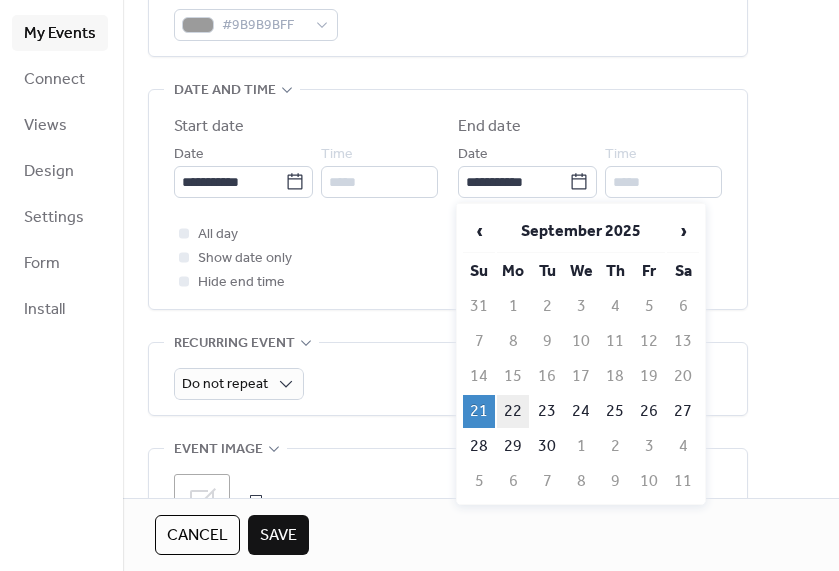 click on "22" at bounding box center [513, 411] 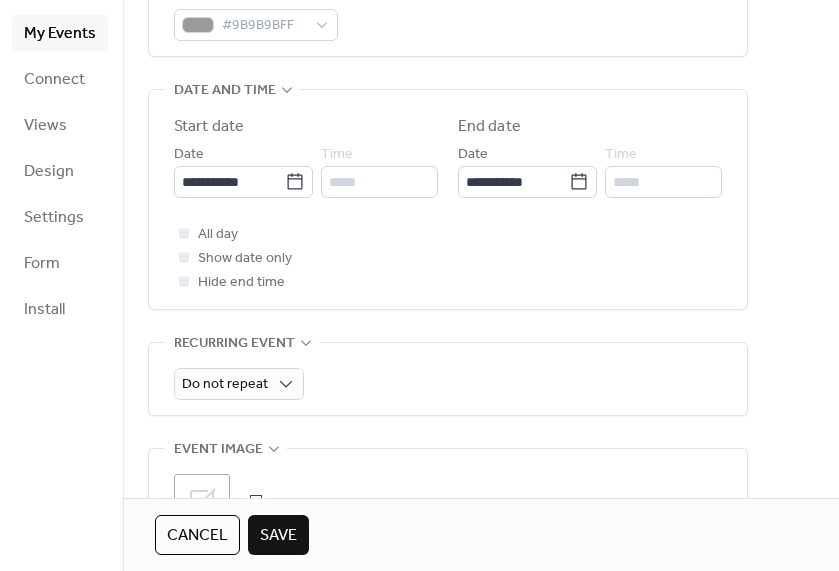 click on "Save" at bounding box center (278, 536) 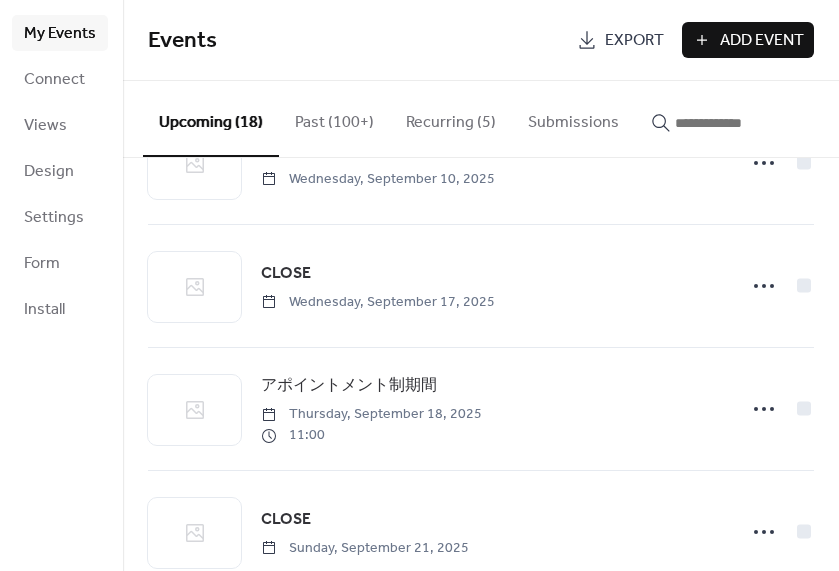 scroll, scrollTop: 1843, scrollLeft: 0, axis: vertical 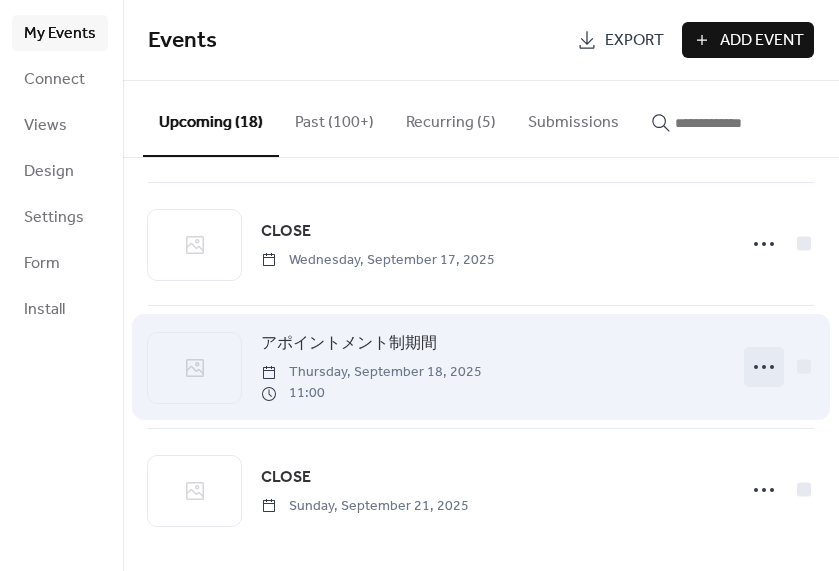 click 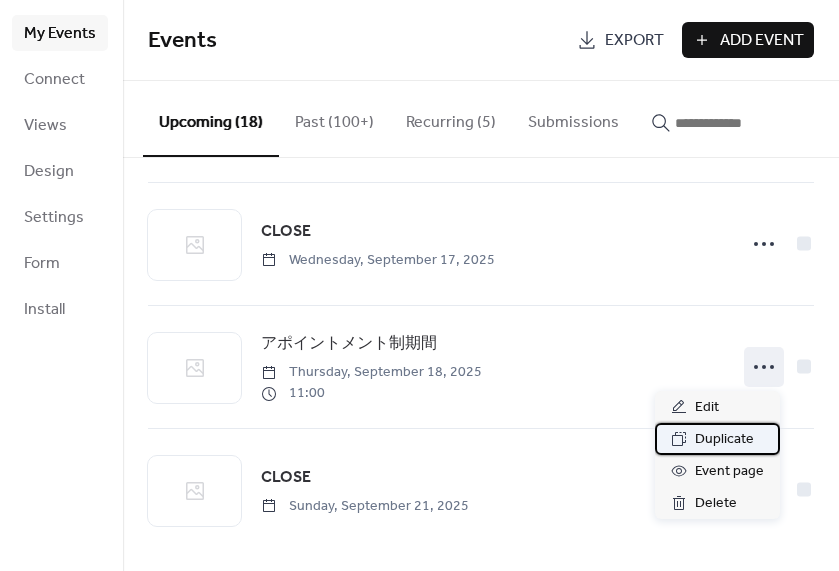 click on "Duplicate" at bounding box center (724, 440) 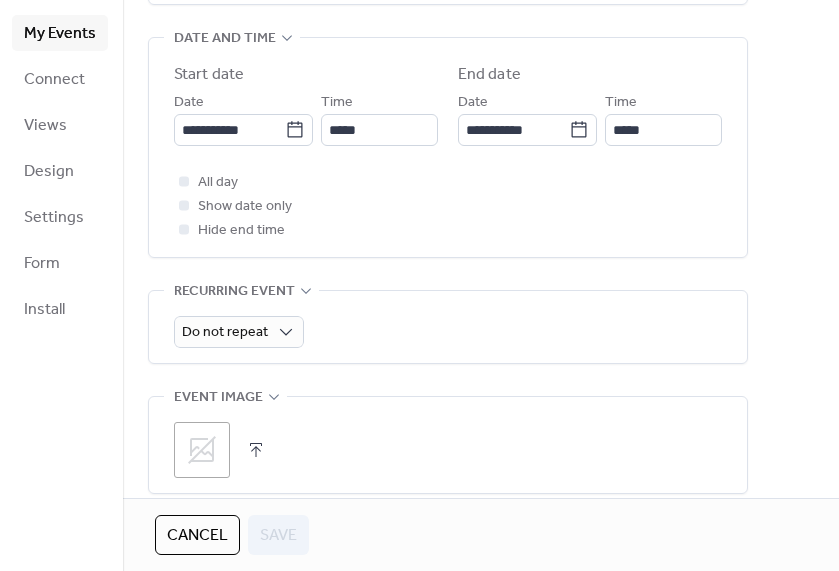 scroll, scrollTop: 473, scrollLeft: 0, axis: vertical 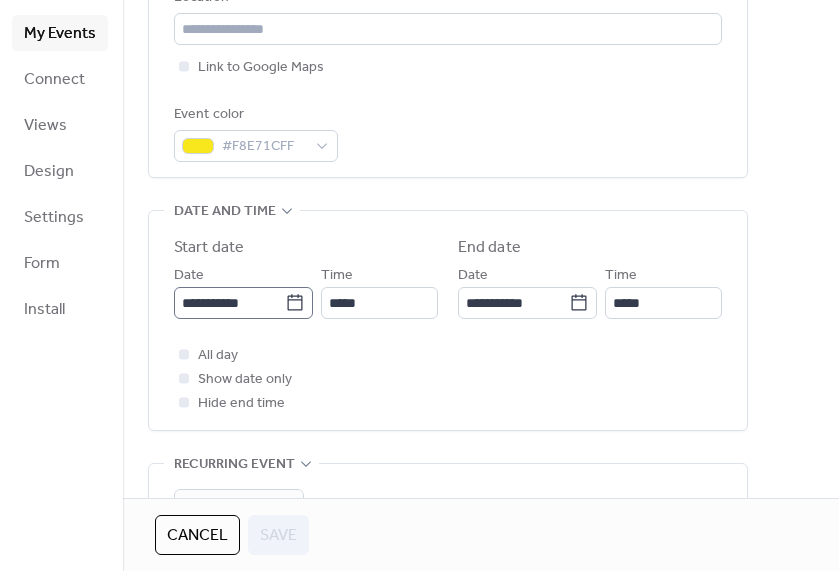click 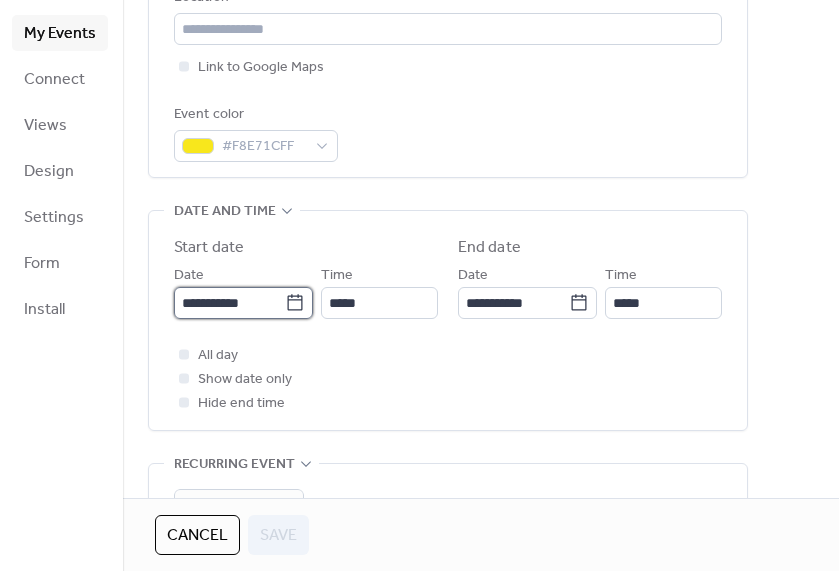 click on "**********" at bounding box center [229, 303] 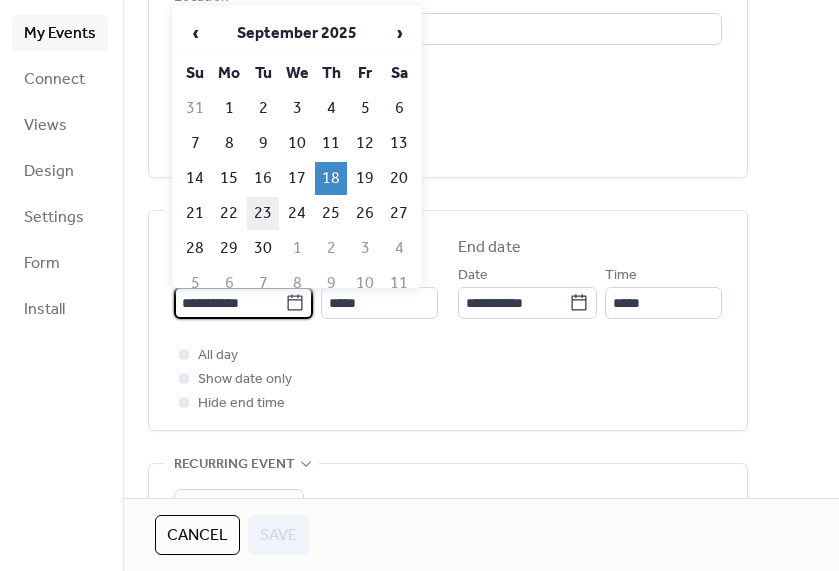 click on "23" at bounding box center (263, 213) 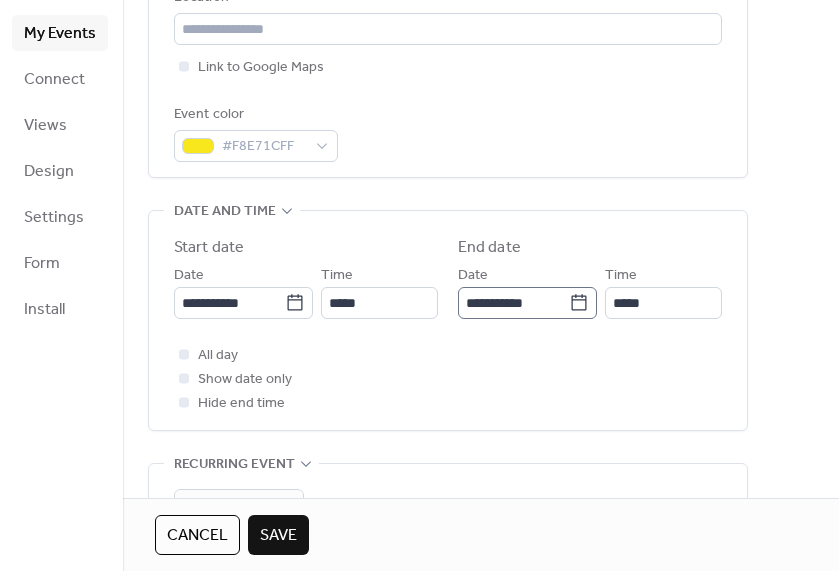 click 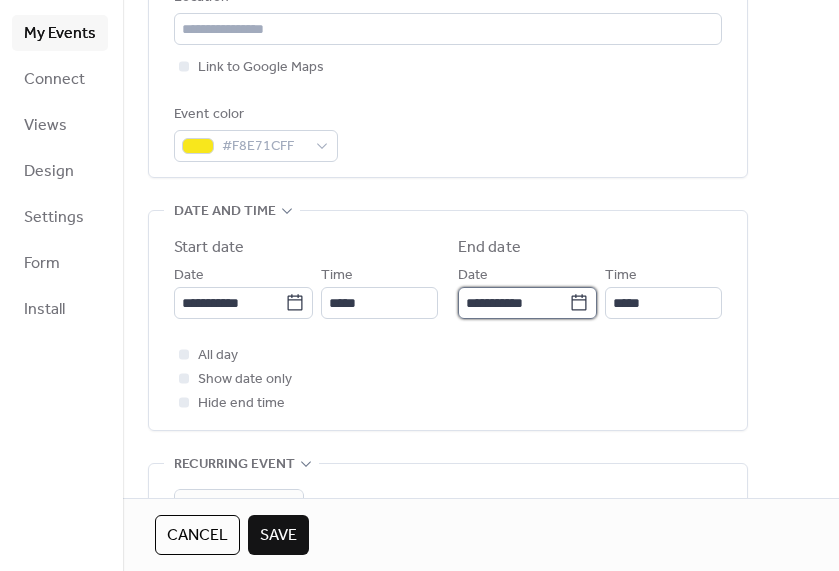 click on "**********" at bounding box center [513, 303] 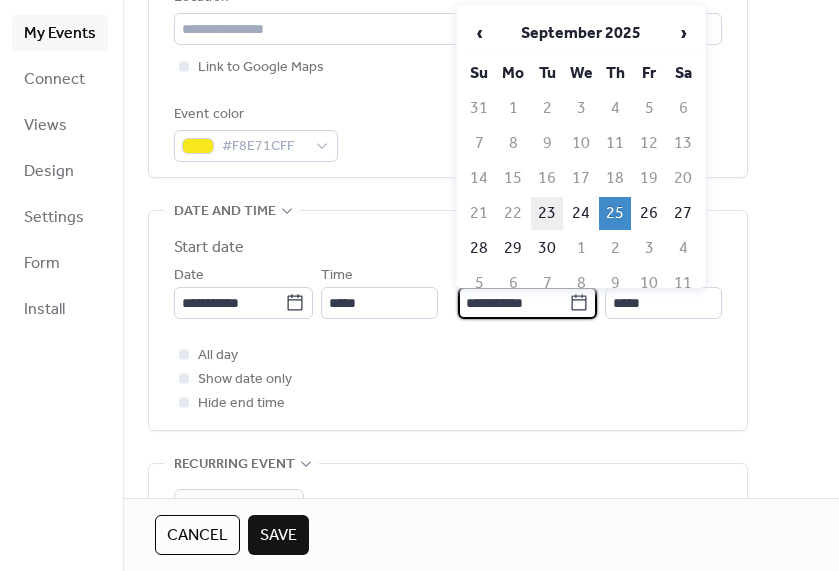 click on "23" at bounding box center [547, 213] 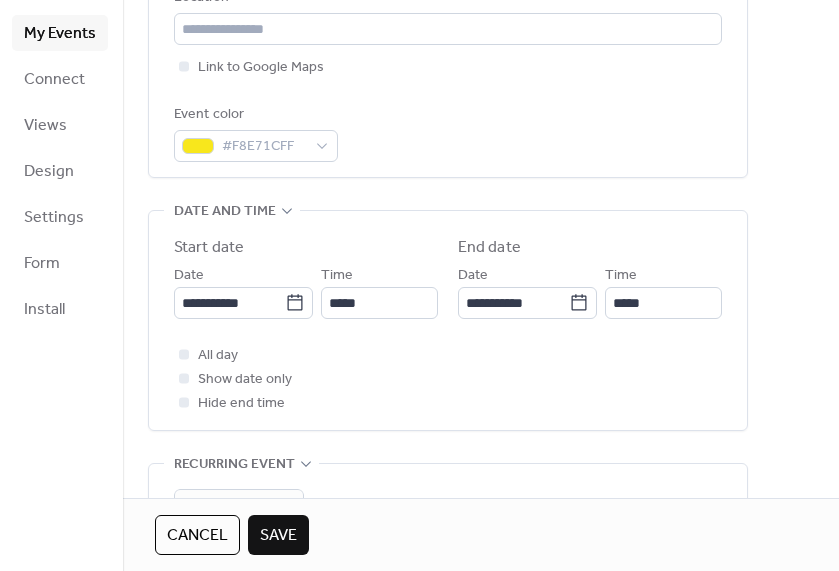 click on "Save" at bounding box center (278, 536) 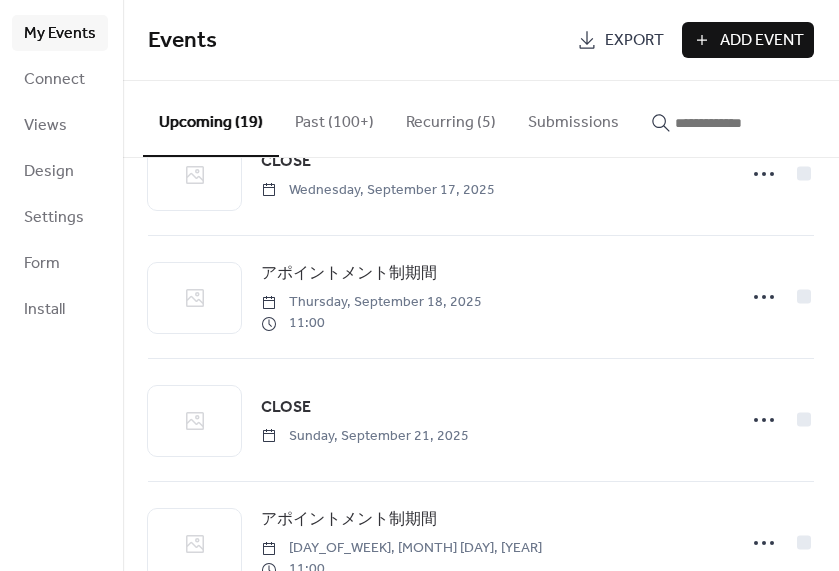scroll, scrollTop: 1952, scrollLeft: 0, axis: vertical 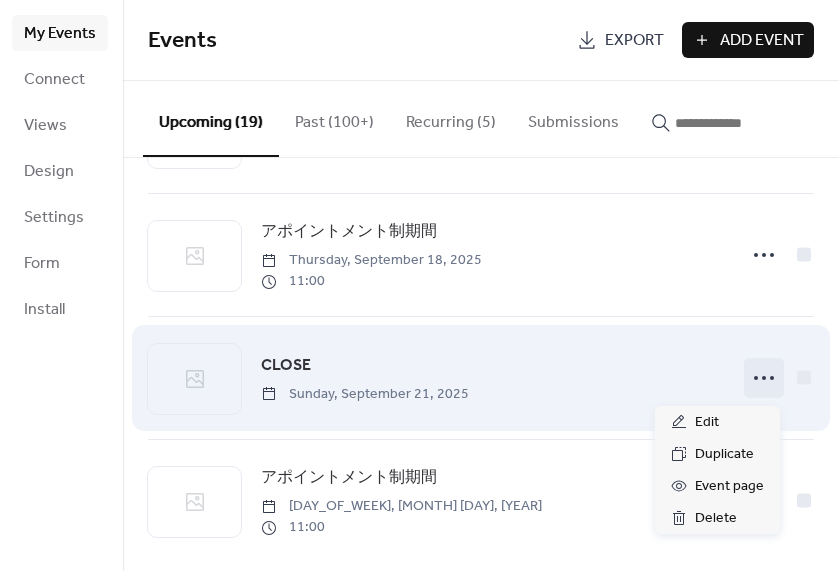click 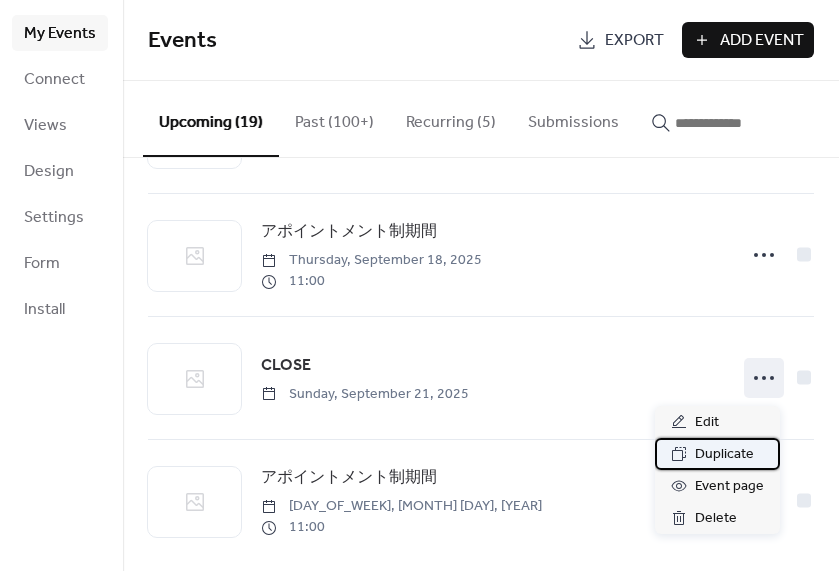 click on "Duplicate" at bounding box center (724, 455) 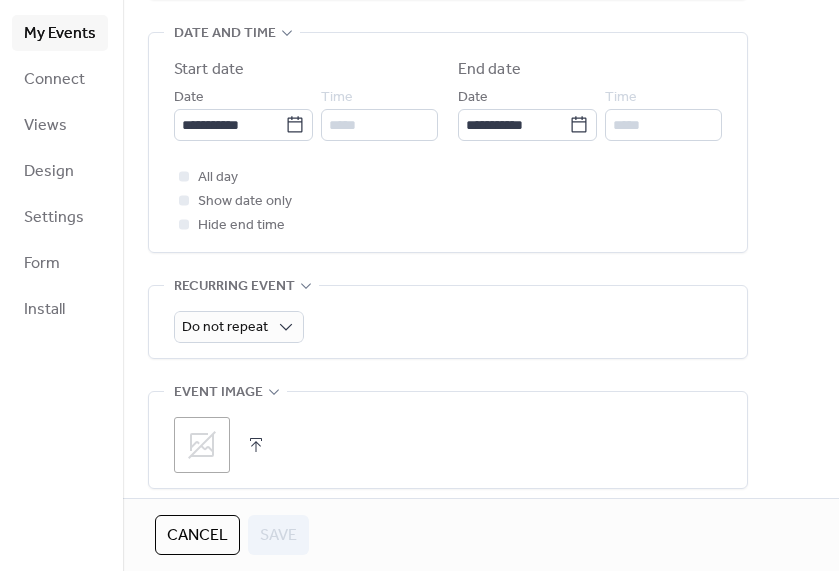scroll, scrollTop: 567, scrollLeft: 0, axis: vertical 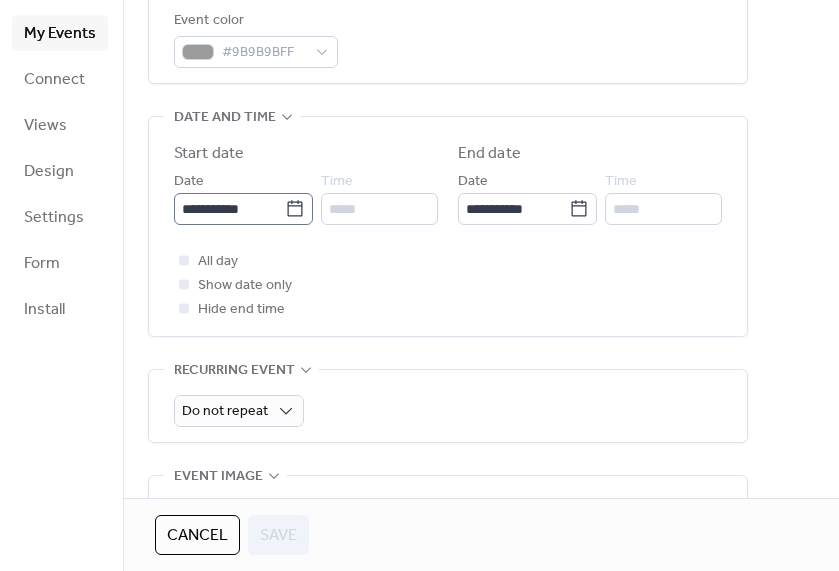 click 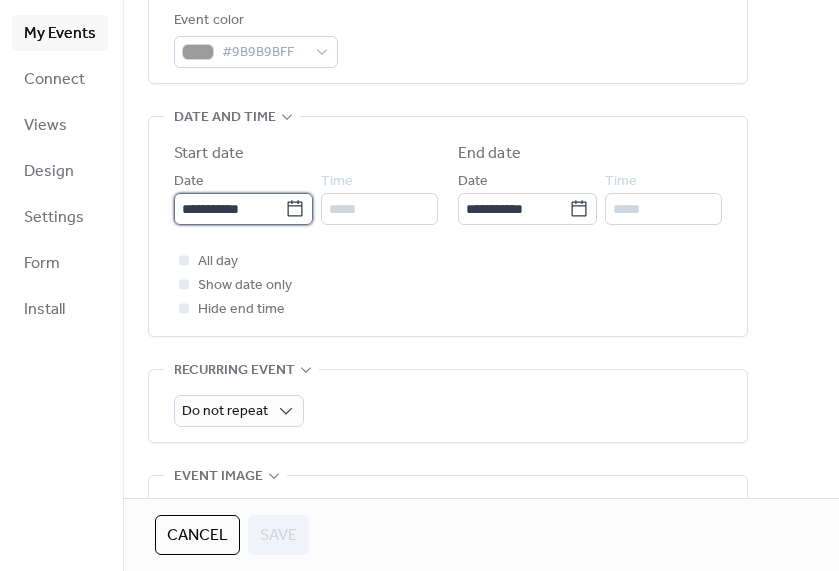 click on "**********" at bounding box center (229, 209) 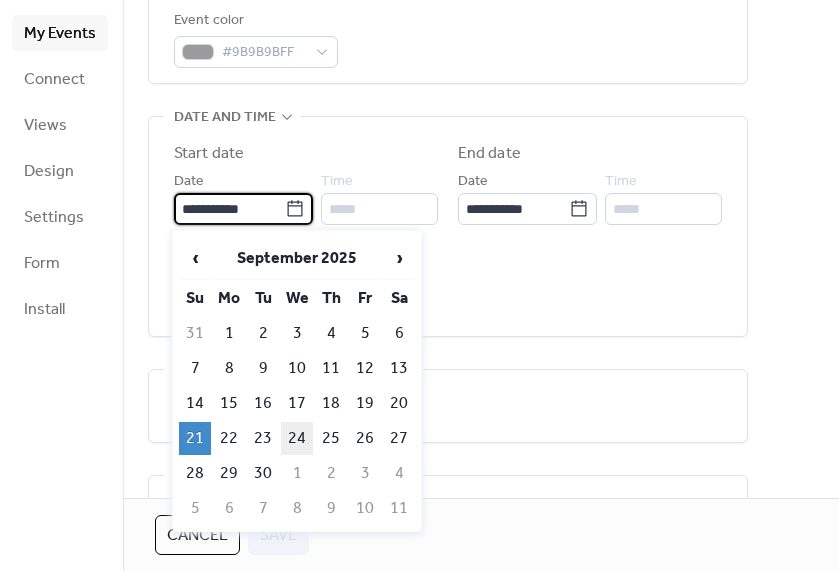 click on "24" at bounding box center [297, 438] 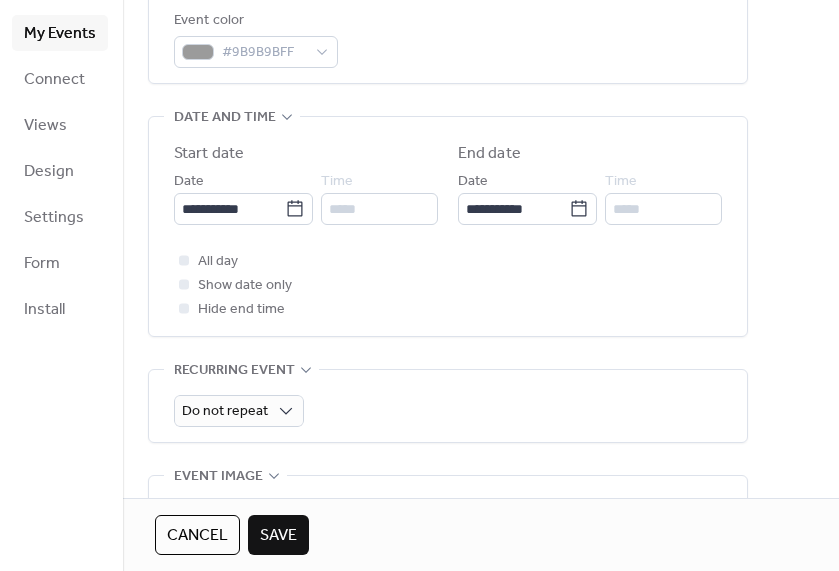 click on "Save" at bounding box center [278, 536] 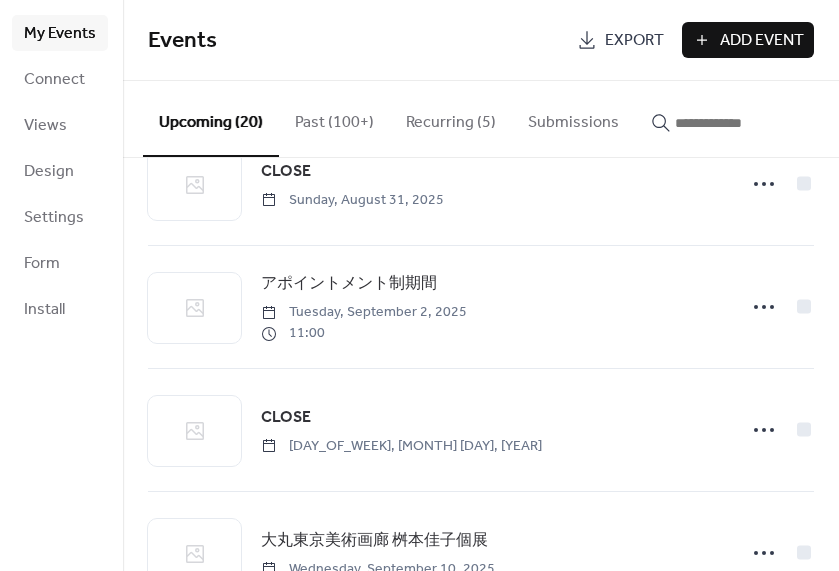 scroll, scrollTop: 1408, scrollLeft: 0, axis: vertical 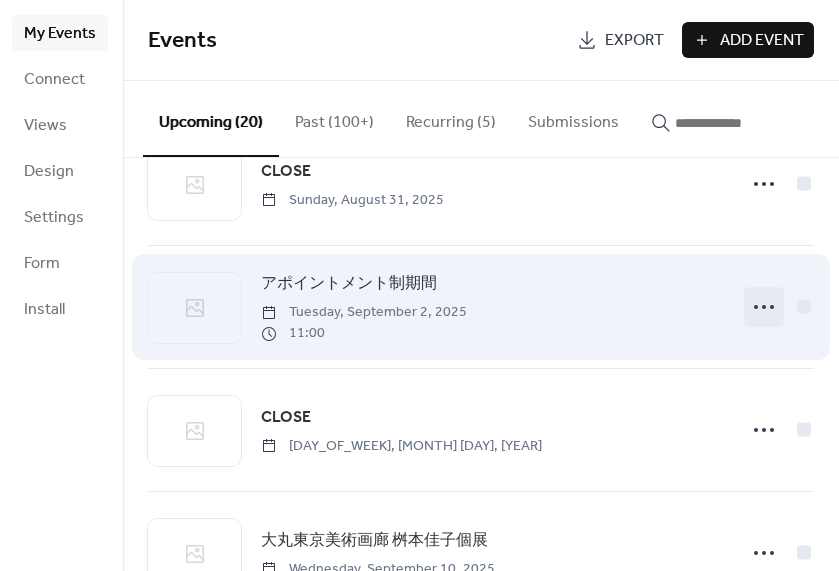 click 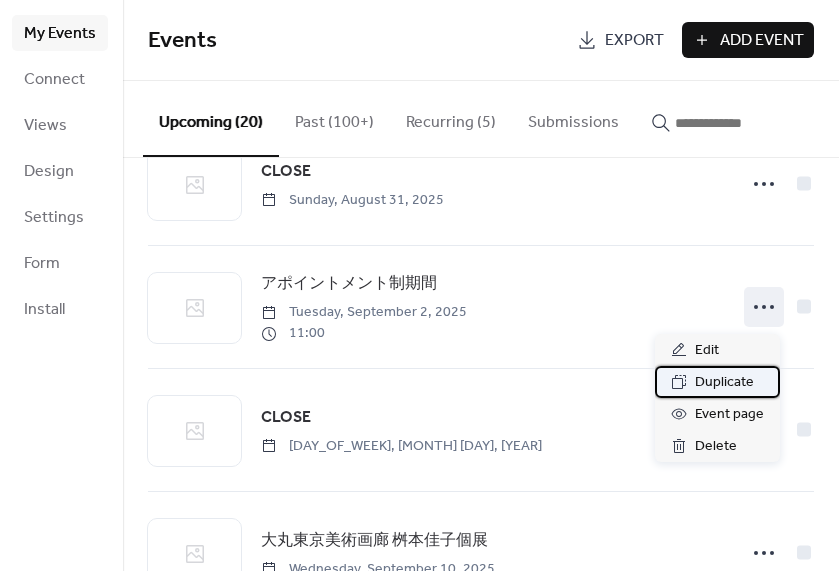 click on "Duplicate" at bounding box center (724, 383) 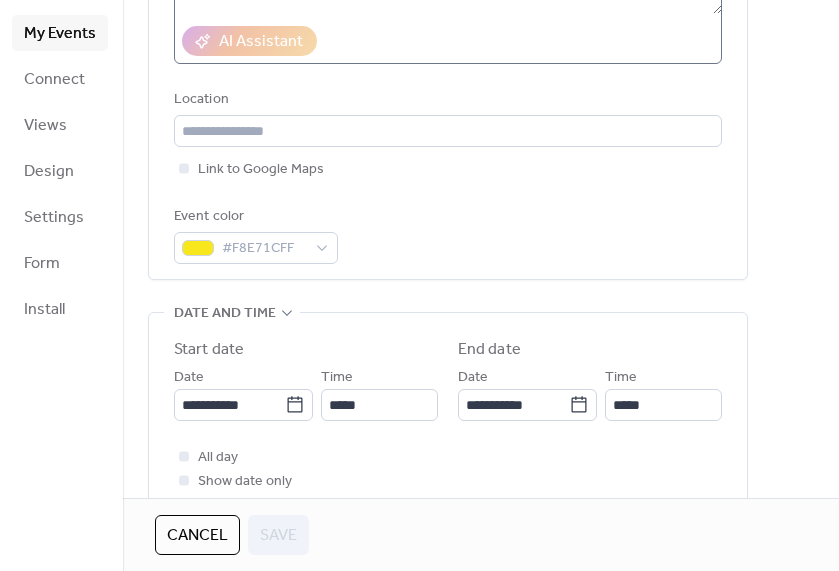 scroll, scrollTop: 504, scrollLeft: 0, axis: vertical 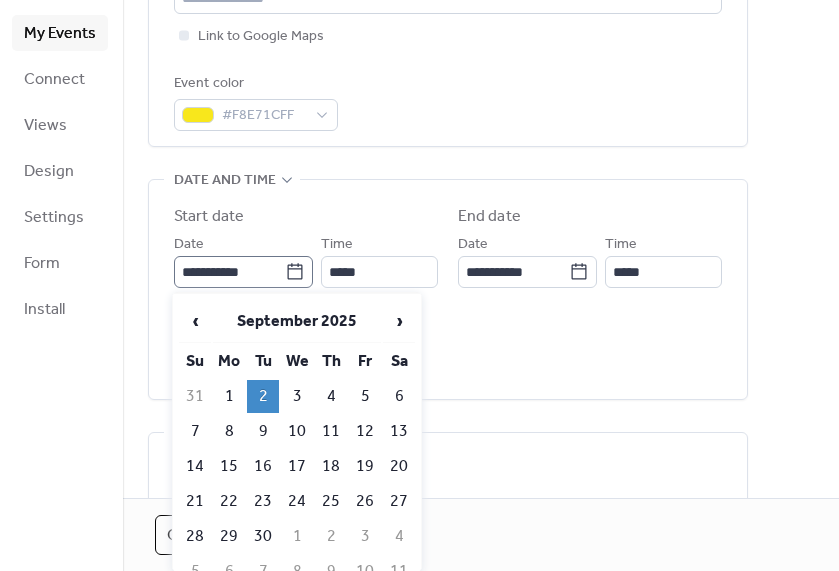 click 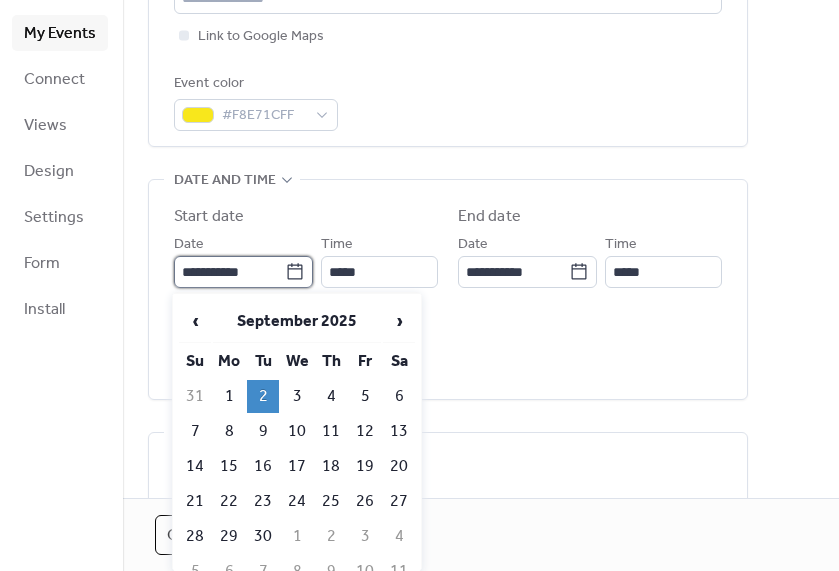 click on "**********" at bounding box center [229, 272] 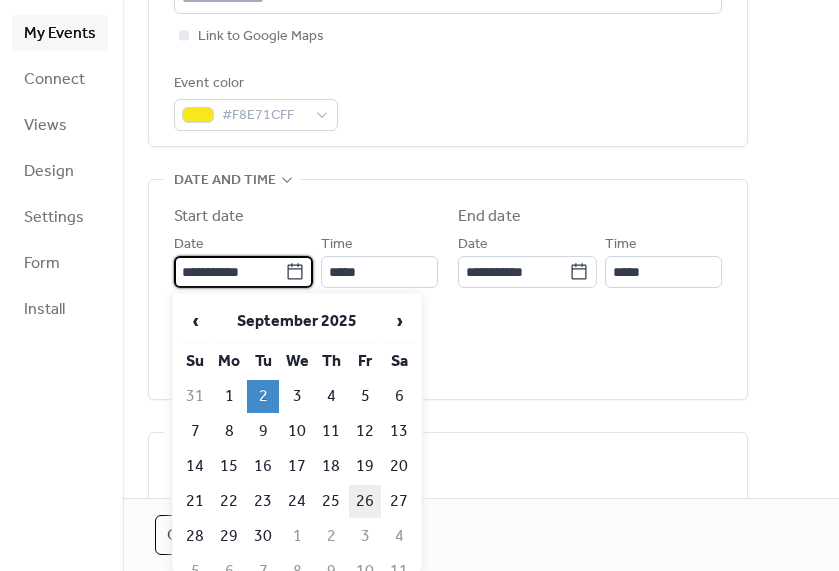 click on "26" at bounding box center (365, 501) 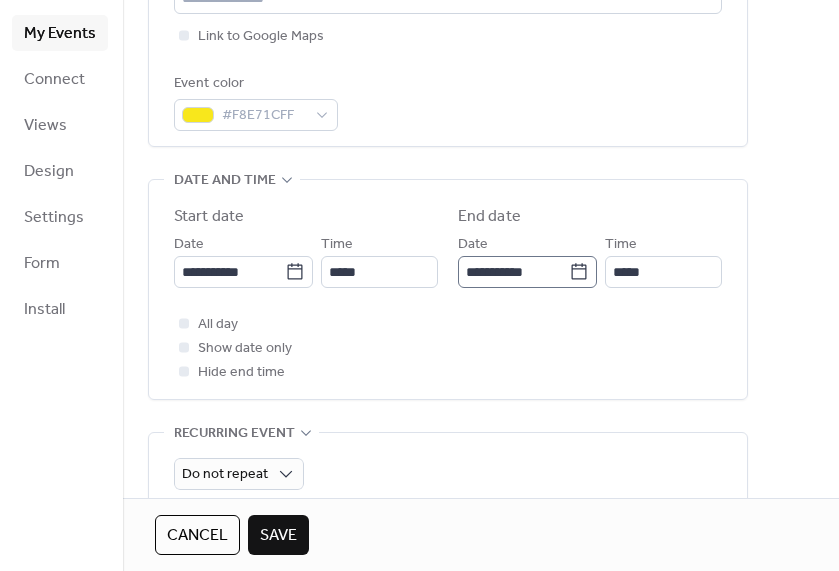 click 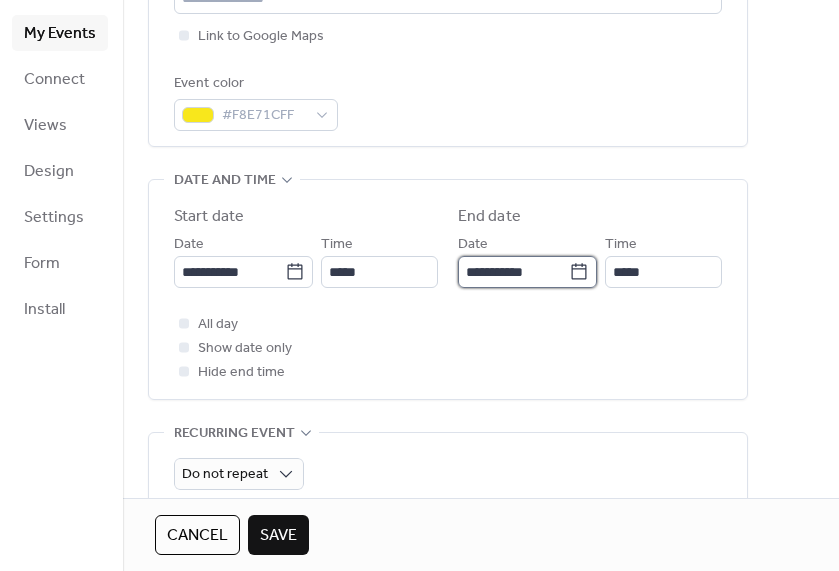 click on "**********" at bounding box center [513, 272] 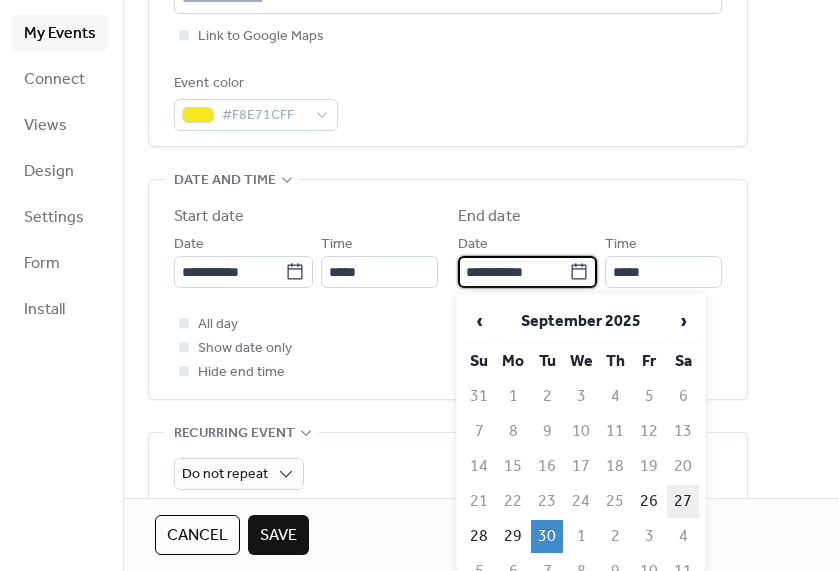 click on "27" at bounding box center (683, 501) 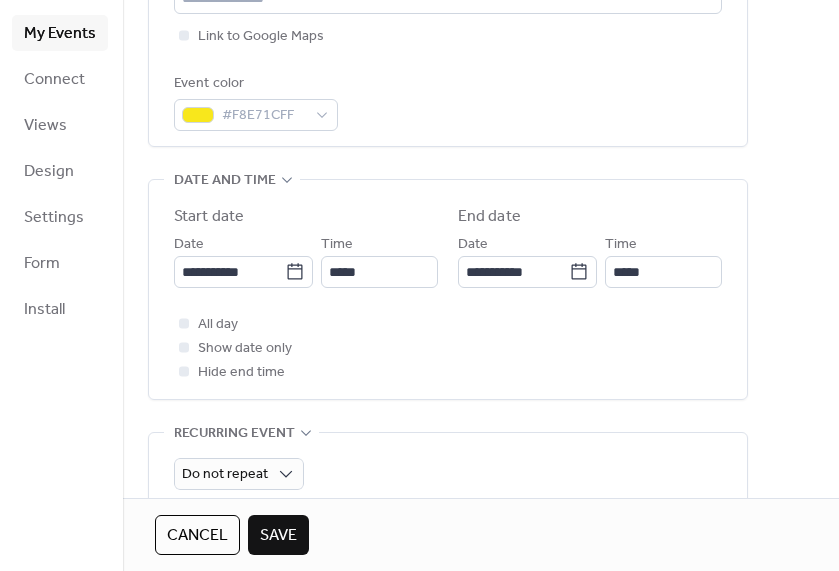 click on "Save" at bounding box center [278, 536] 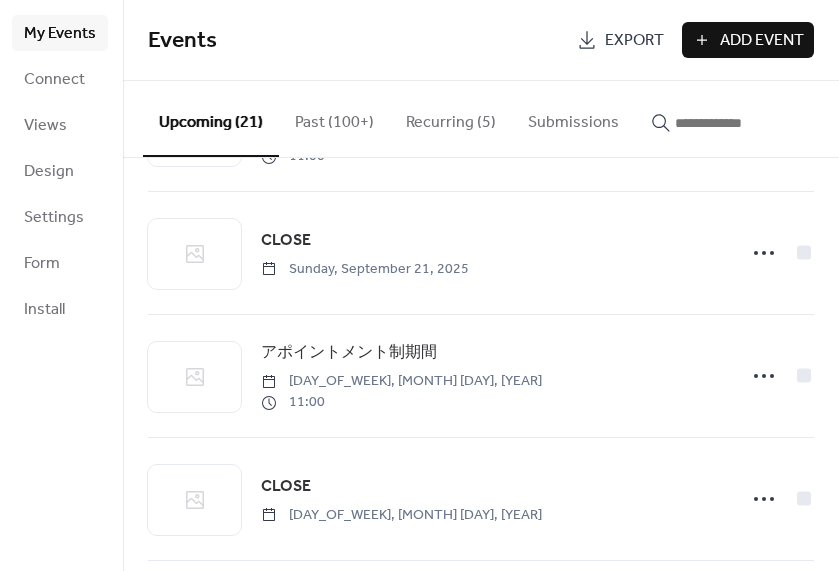 scroll, scrollTop: 2213, scrollLeft: 0, axis: vertical 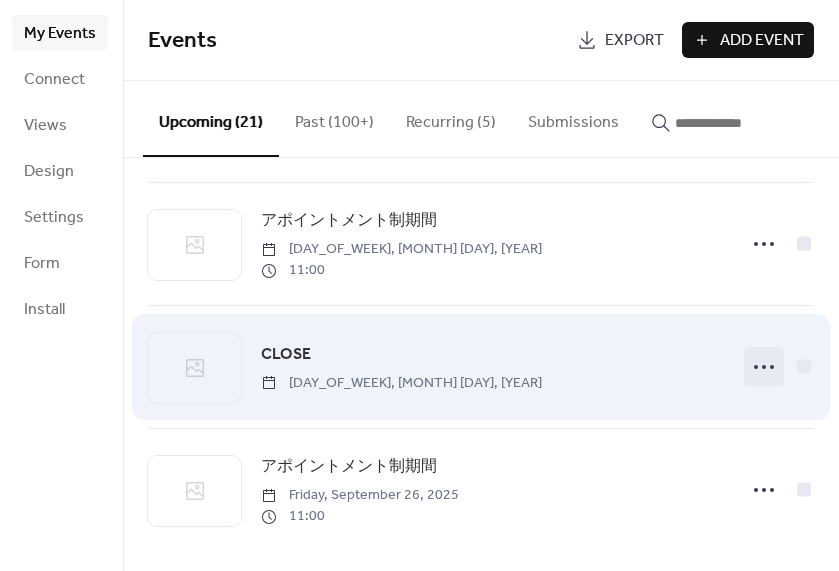 click 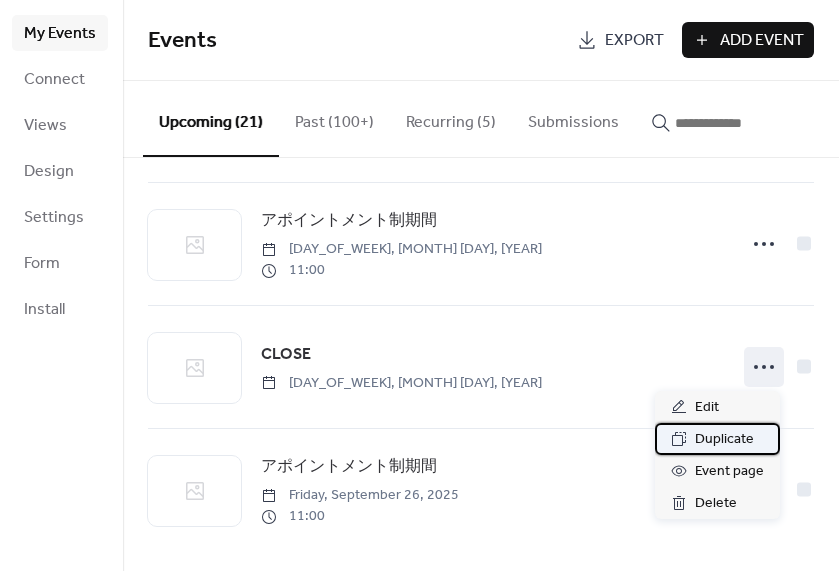 click on "Duplicate" at bounding box center (724, 440) 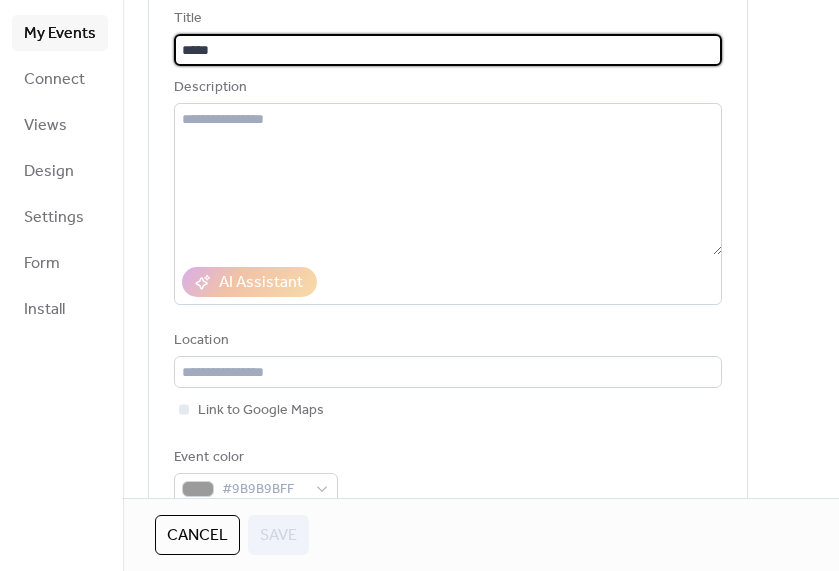 scroll, scrollTop: 388, scrollLeft: 0, axis: vertical 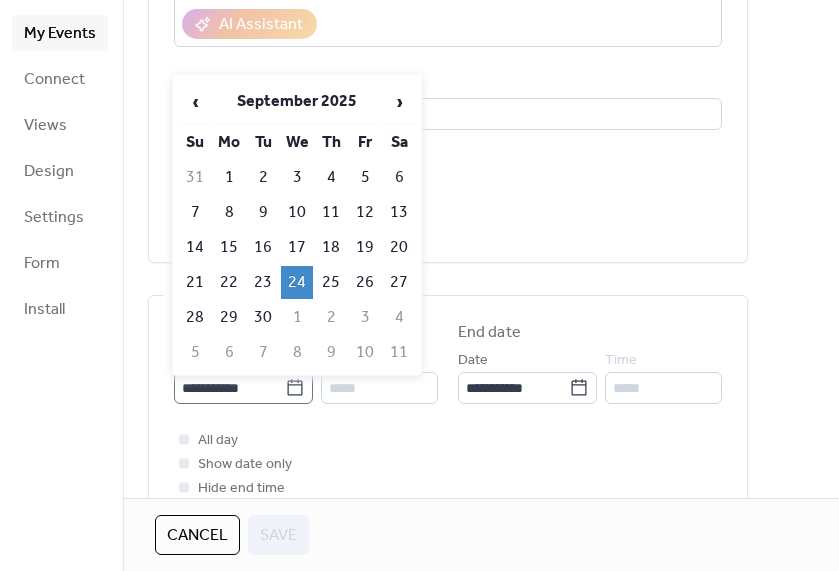 click 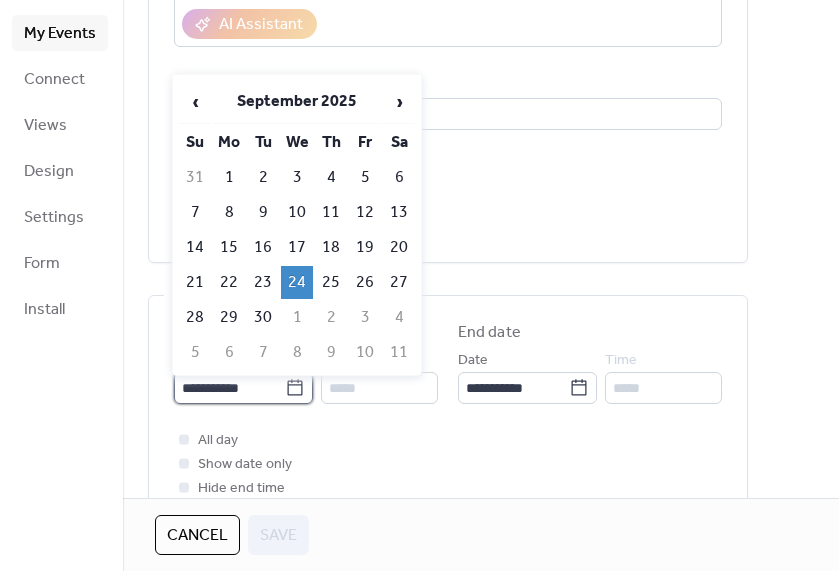 click on "**********" at bounding box center (229, 388) 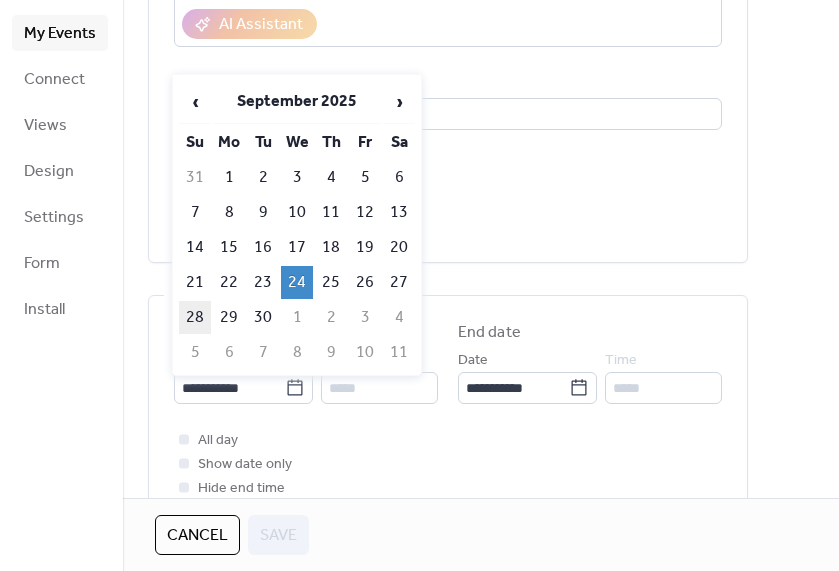 click on "28" at bounding box center [195, 317] 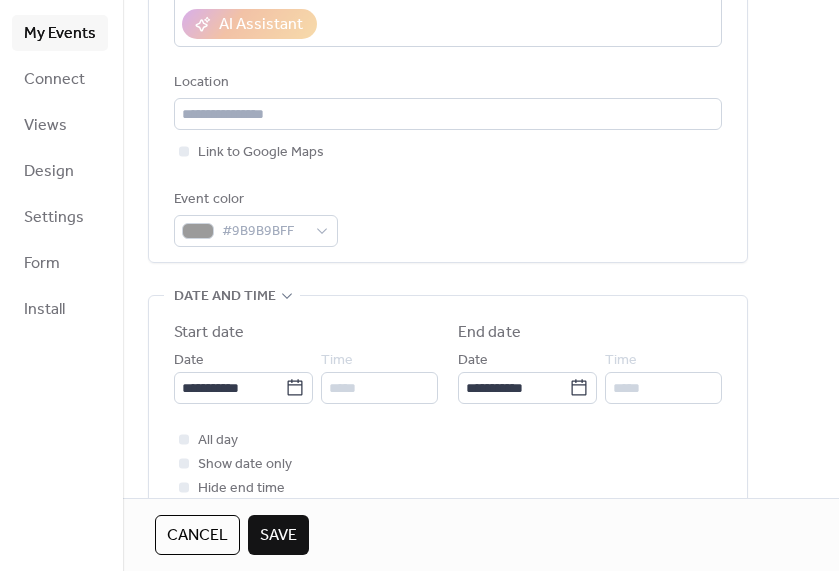 click on "Save" at bounding box center [278, 536] 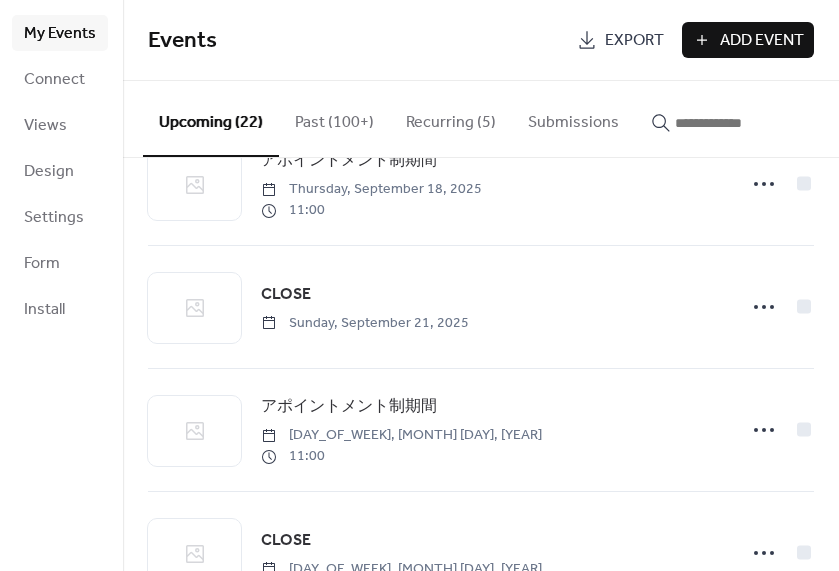 scroll, scrollTop: 2208, scrollLeft: 0, axis: vertical 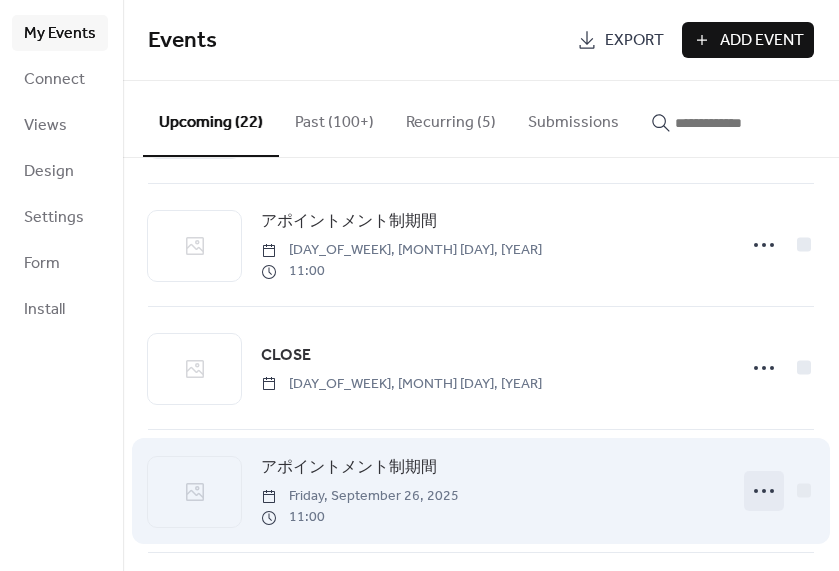 click 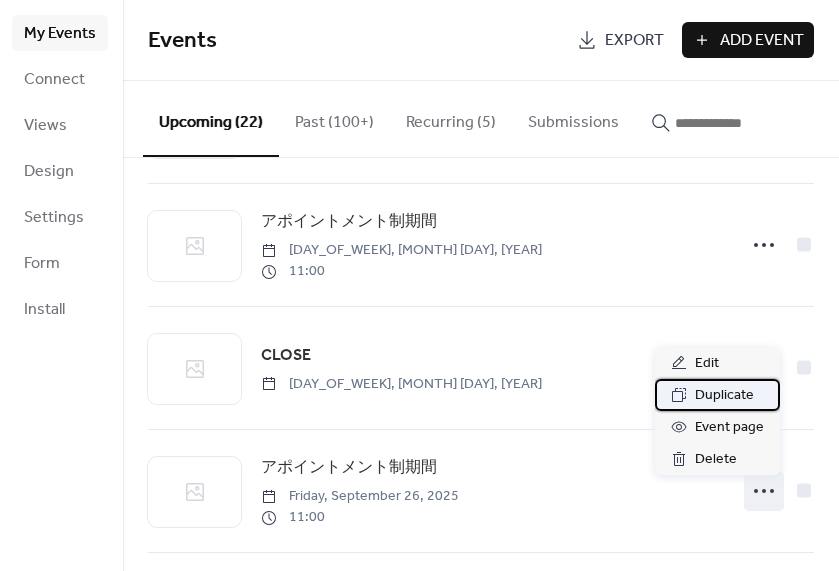 click on "Duplicate" at bounding box center (724, 396) 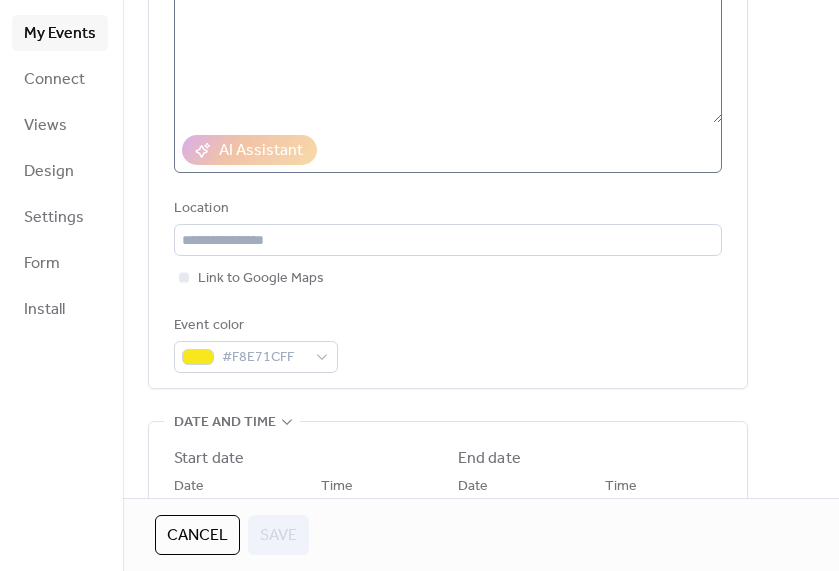 scroll, scrollTop: 579, scrollLeft: 0, axis: vertical 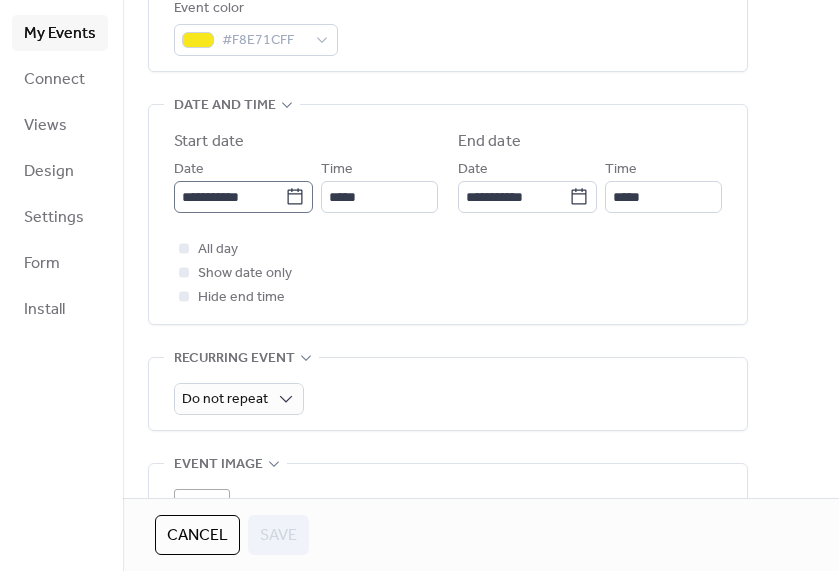 click 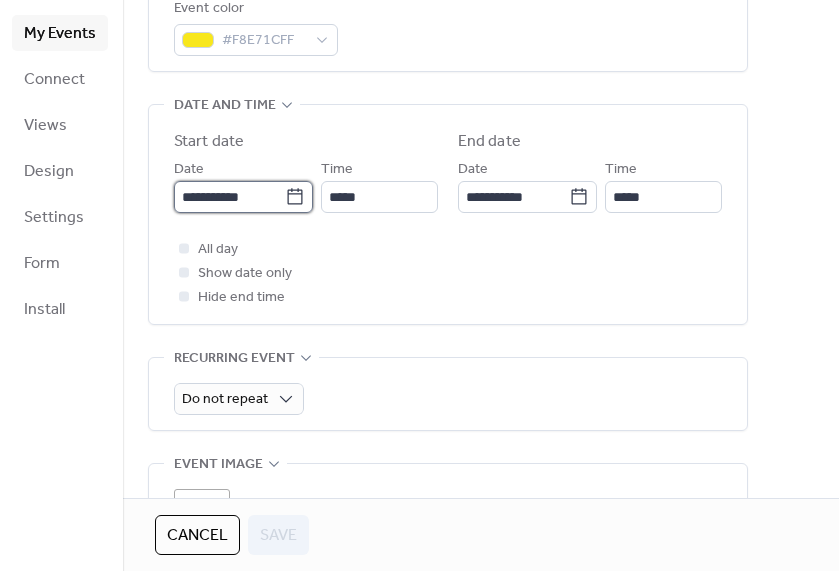 click on "**********" at bounding box center (229, 197) 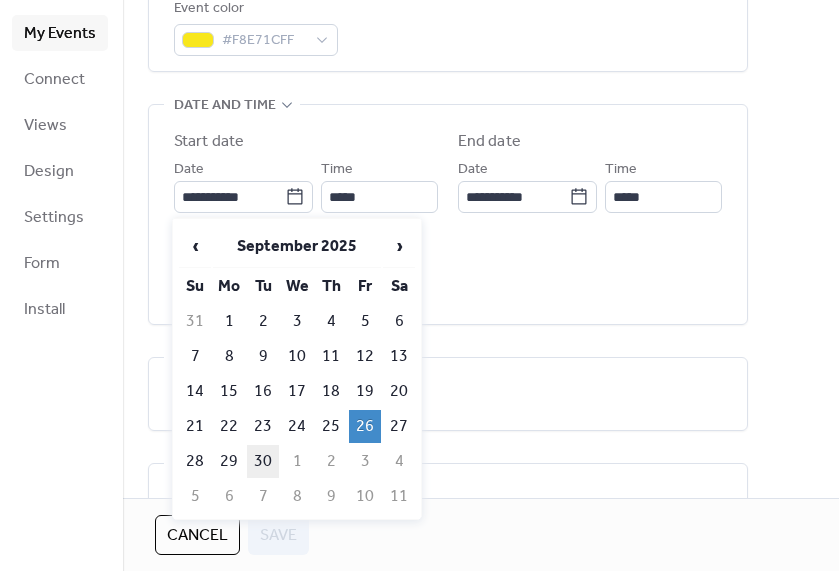 click on "30" at bounding box center (263, 461) 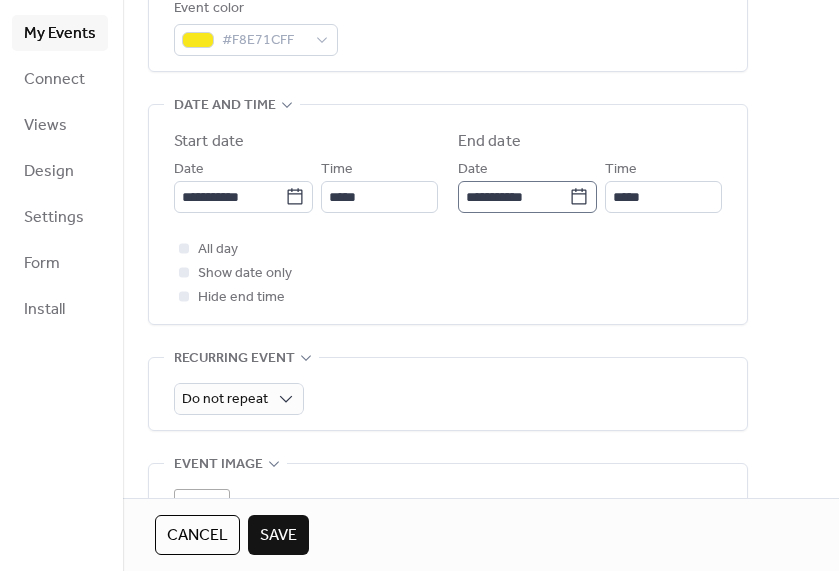 click 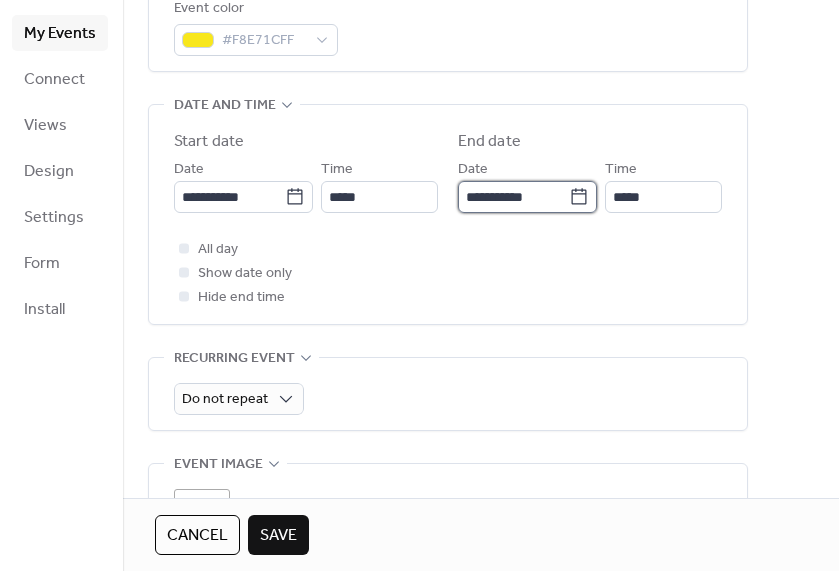 click on "**********" at bounding box center (513, 197) 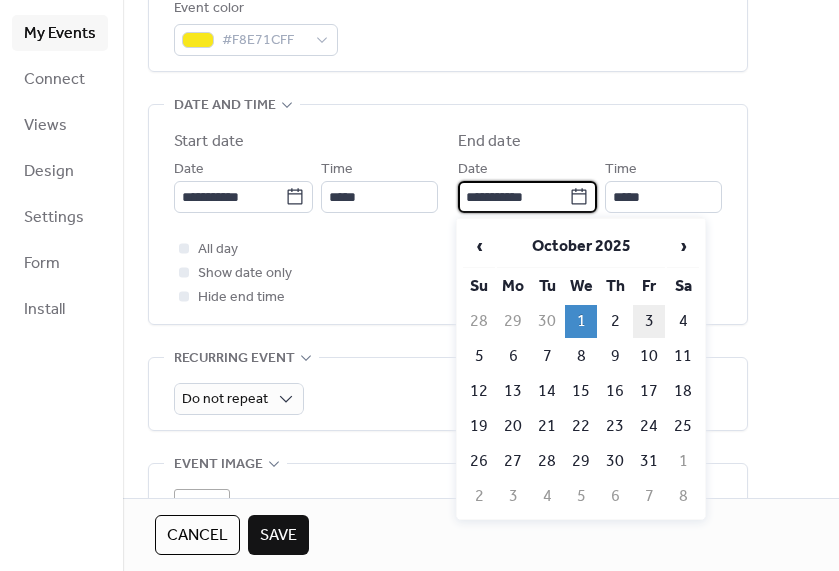 click on "3" at bounding box center (649, 321) 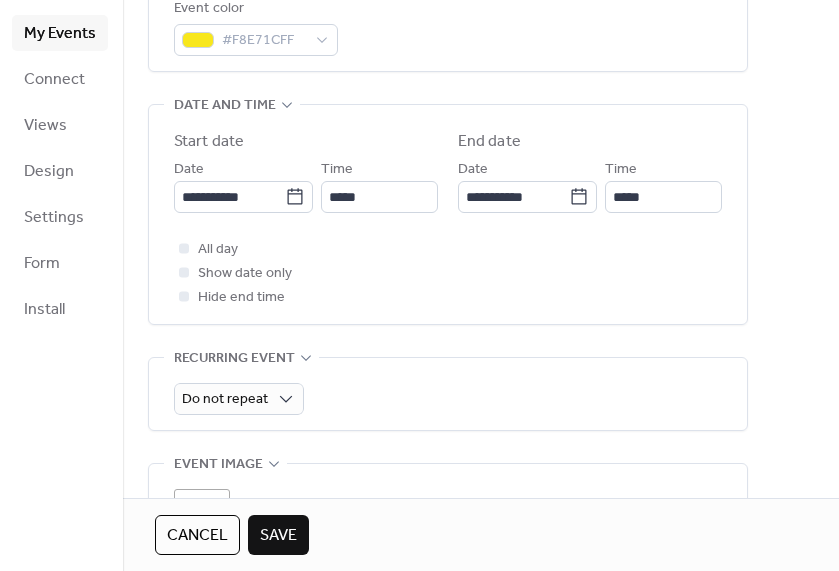 click on "Save" at bounding box center (278, 536) 